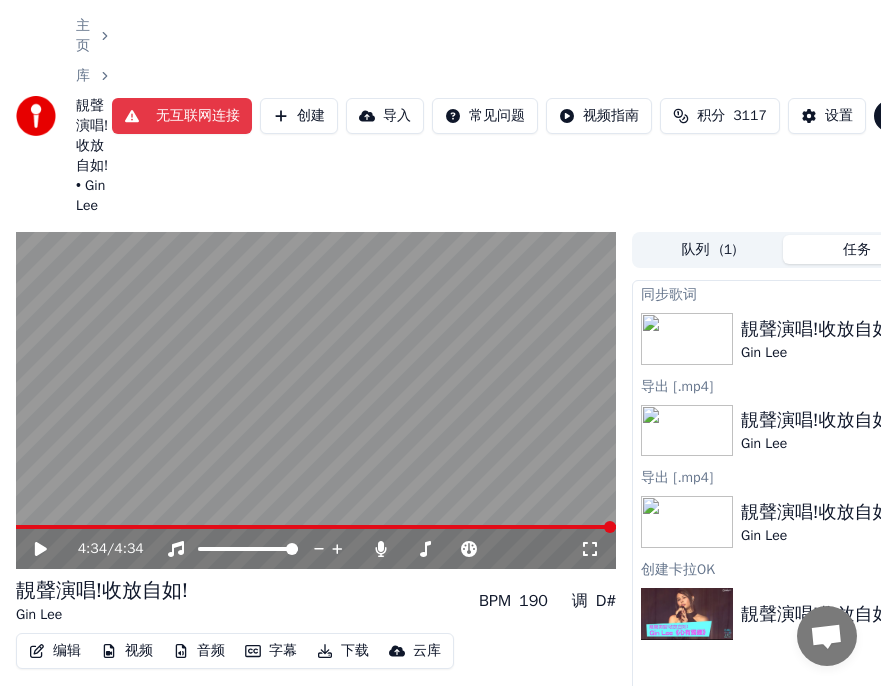 scroll, scrollTop: 0, scrollLeft: 0, axis: both 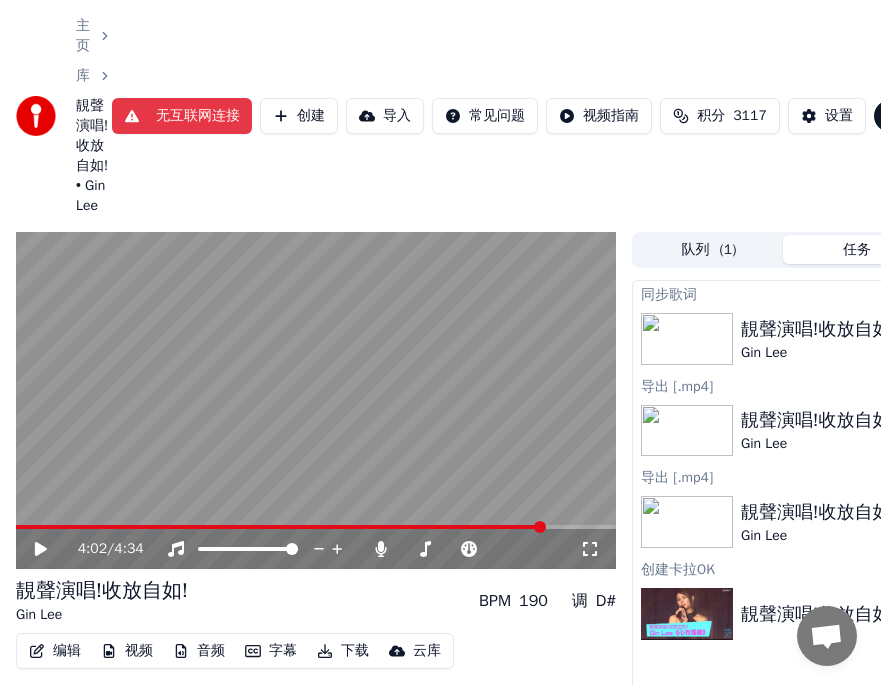 click at bounding box center (540, 527) 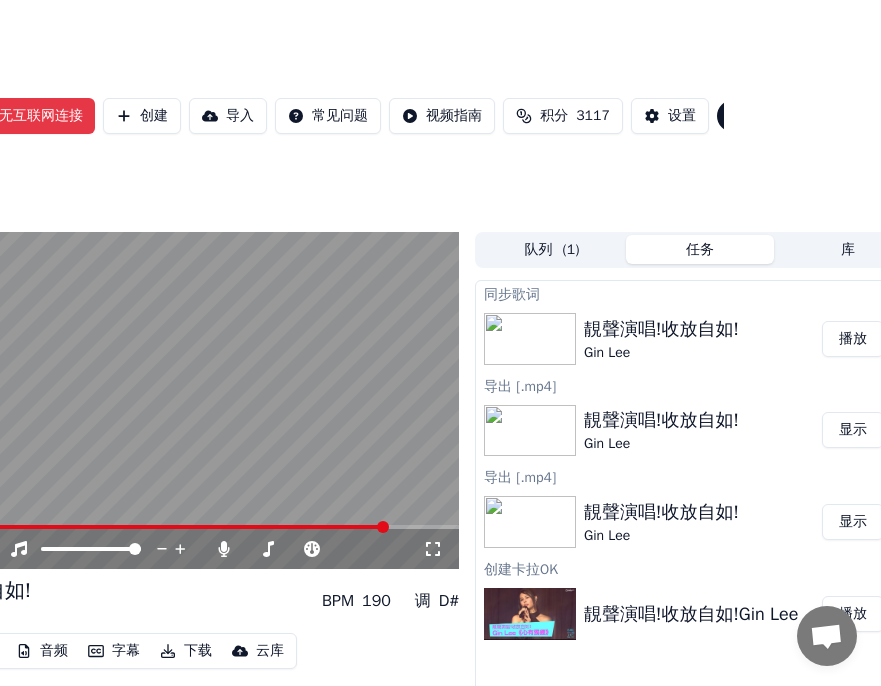 scroll, scrollTop: 0, scrollLeft: 201, axis: horizontal 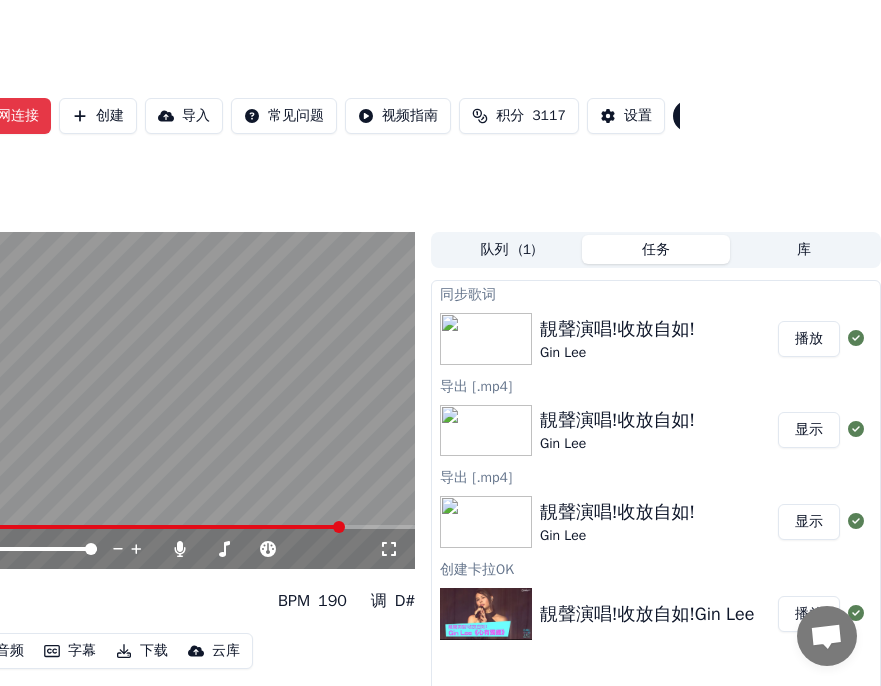click on "播放" at bounding box center [809, 339] 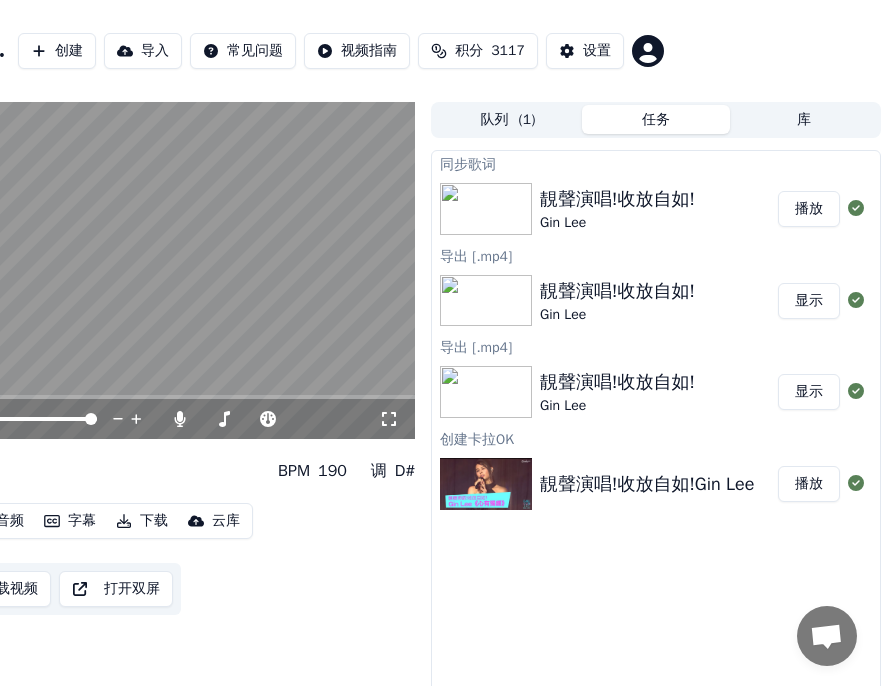 scroll, scrollTop: 0, scrollLeft: 0, axis: both 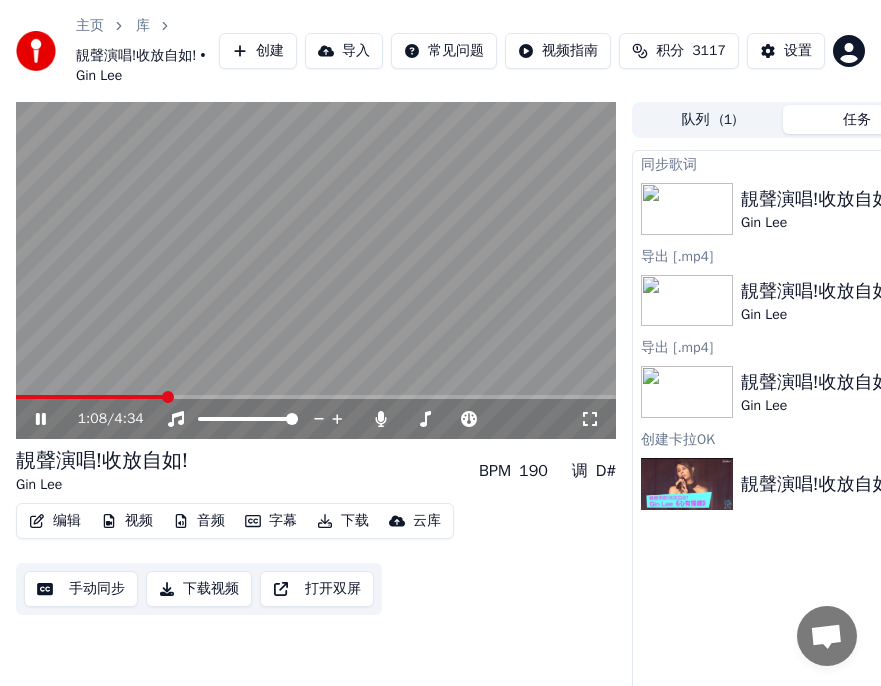 click at bounding box center [316, 397] 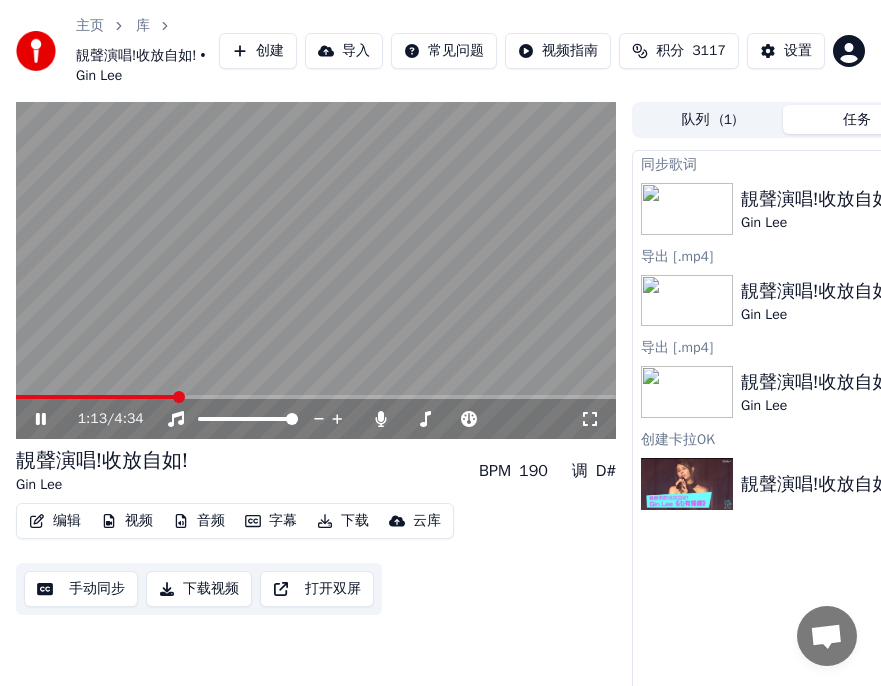 click on "1:13  /  4:34" at bounding box center [316, 419] 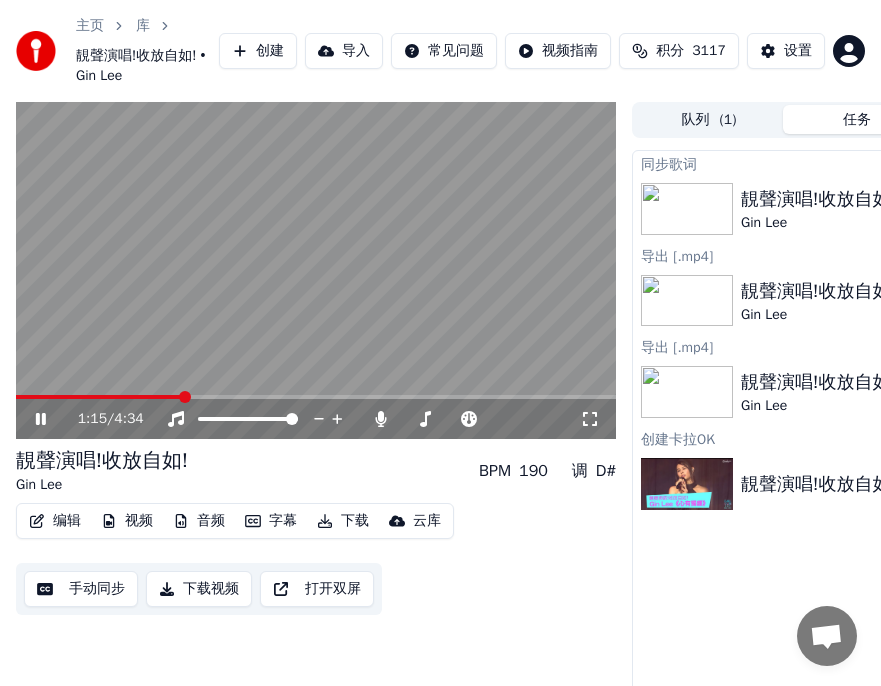 click on "1:15  /  4:34" at bounding box center (316, 419) 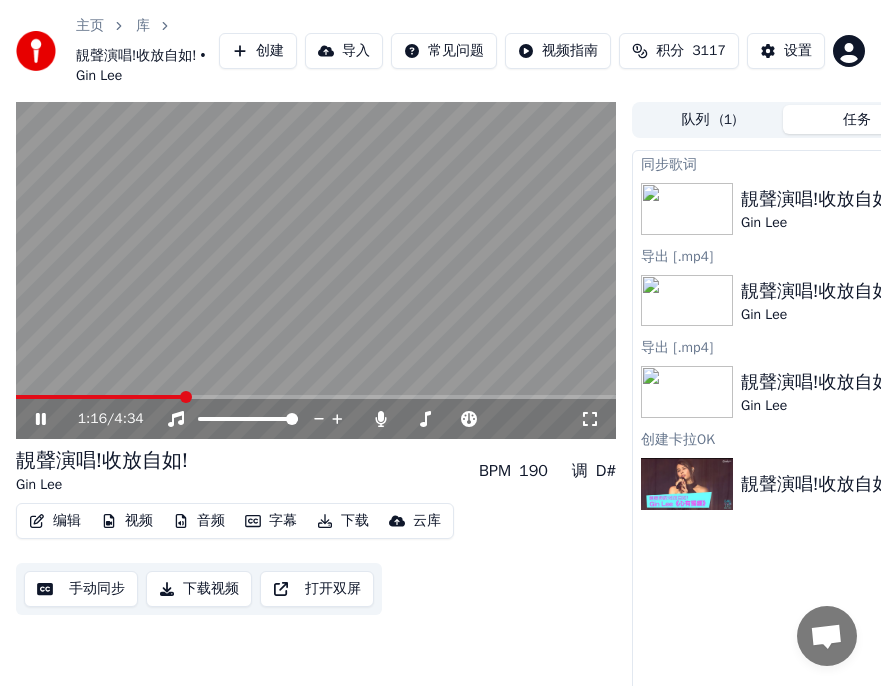 click on "1:16  /  4:34" at bounding box center (329, 419) 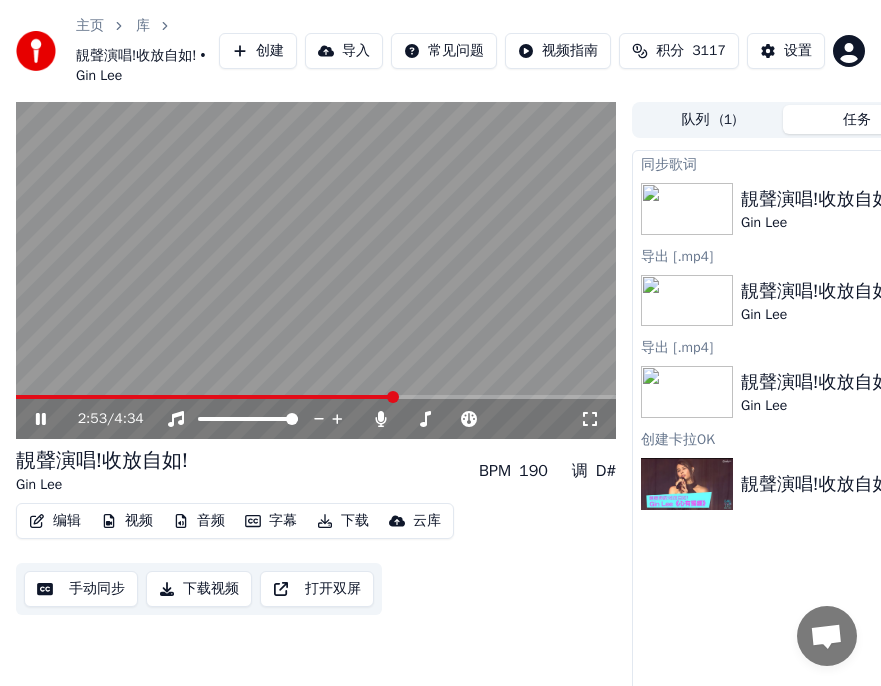 click at bounding box center [393, 397] 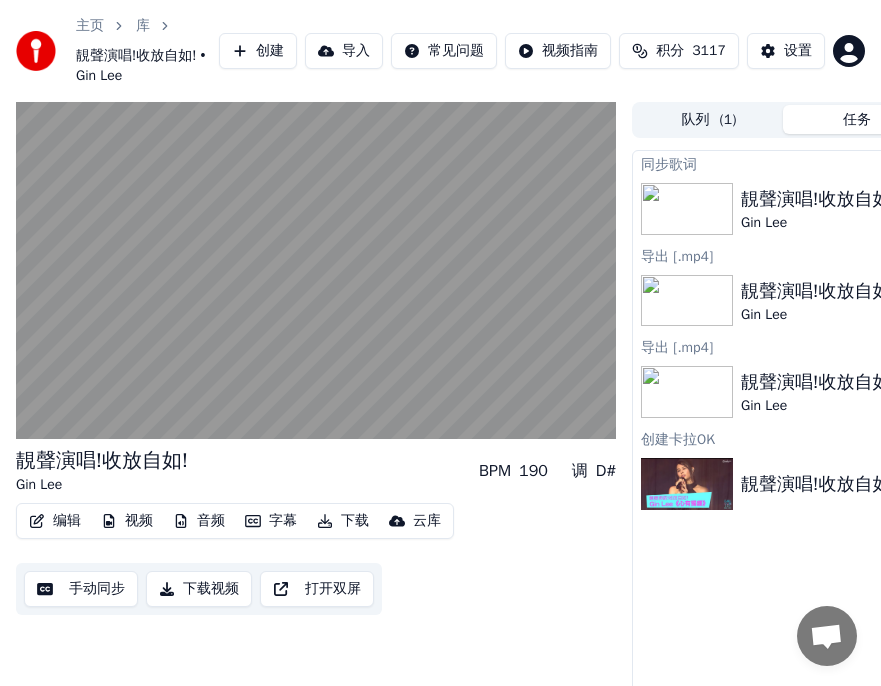 click on "编辑" at bounding box center (55, 521) 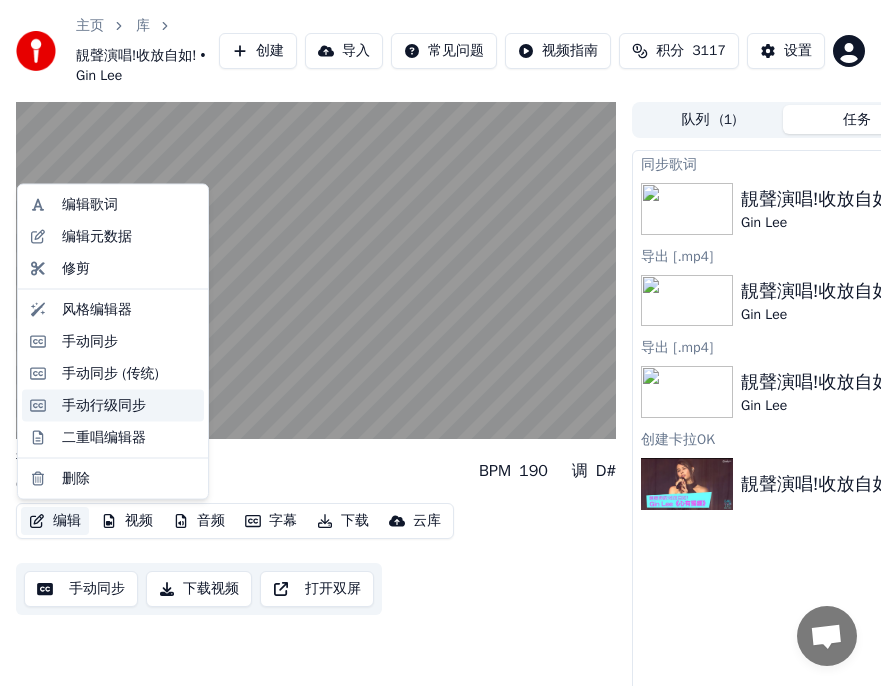 click on "手动行级同步" at bounding box center [90, 205] 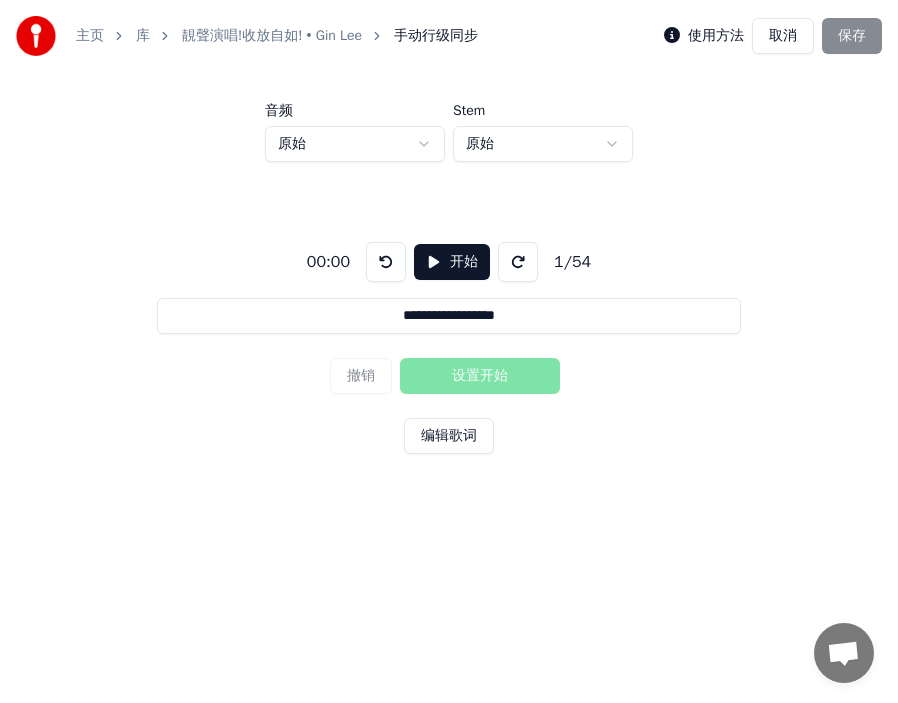 click on "开始" at bounding box center [452, 262] 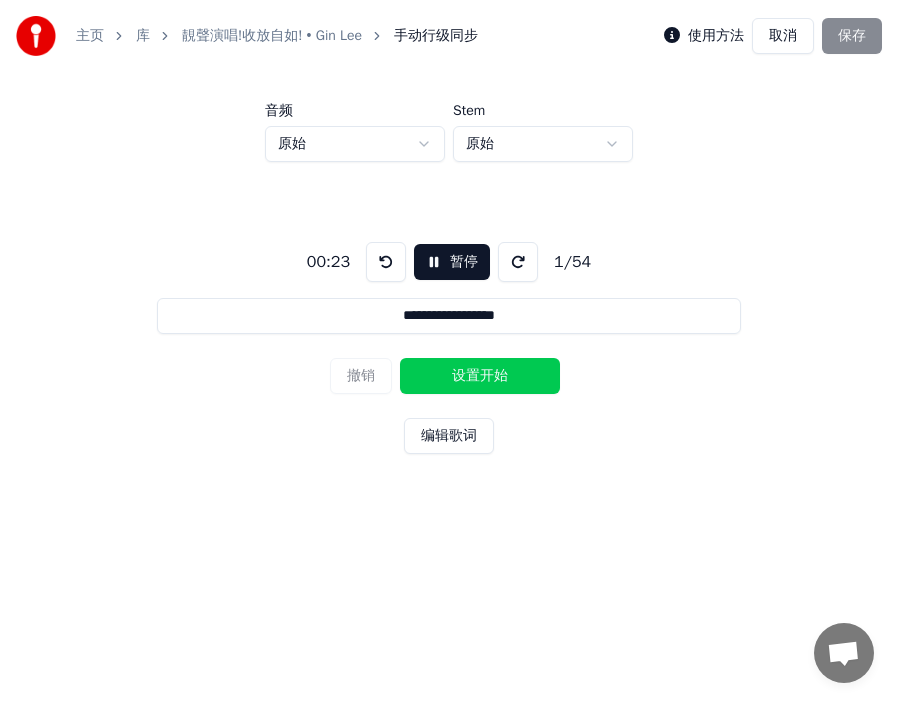 click on "设置开始" at bounding box center (480, 376) 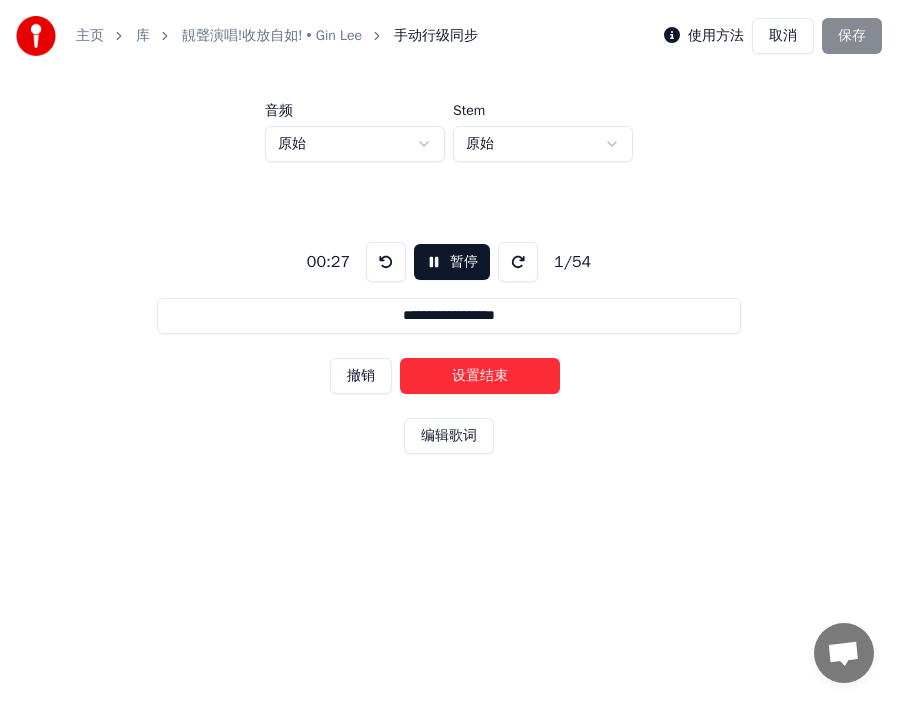 click on "设置结束" at bounding box center [480, 376] 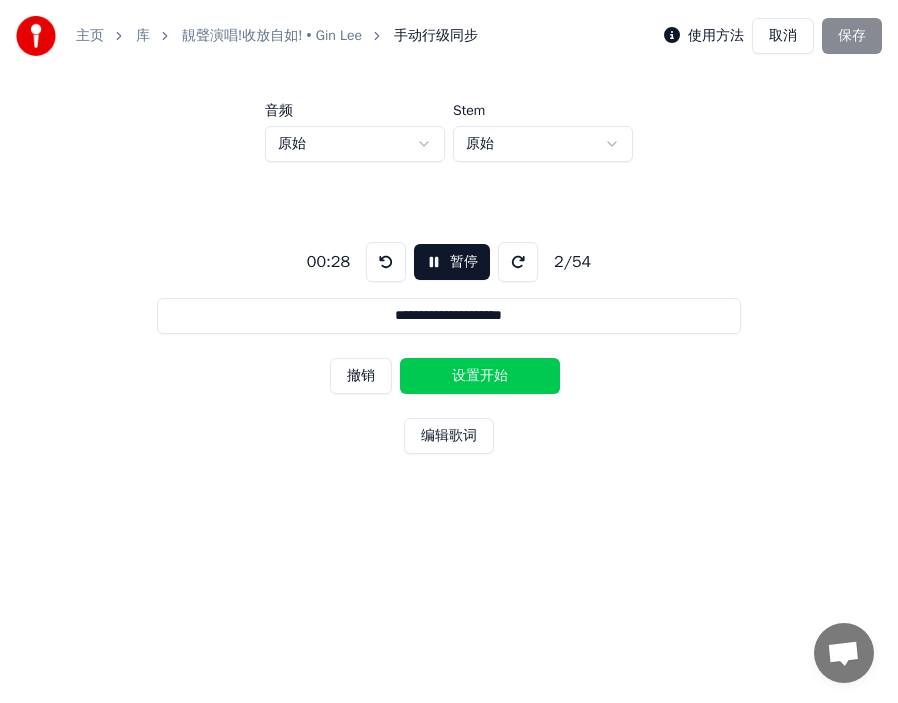 click on "设置开始" at bounding box center [480, 376] 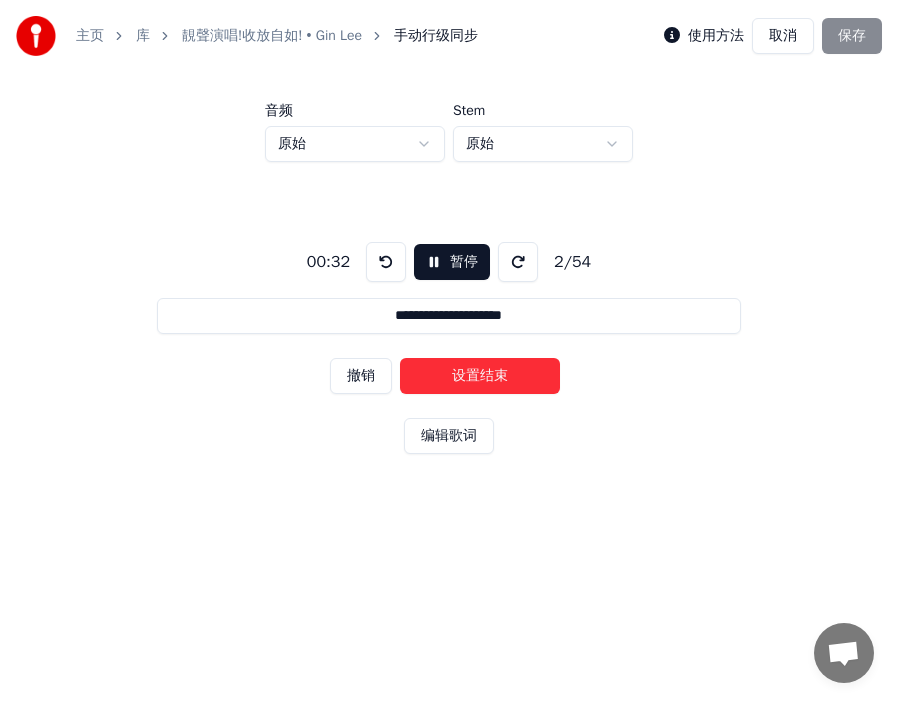 click on "设置结束" at bounding box center (480, 376) 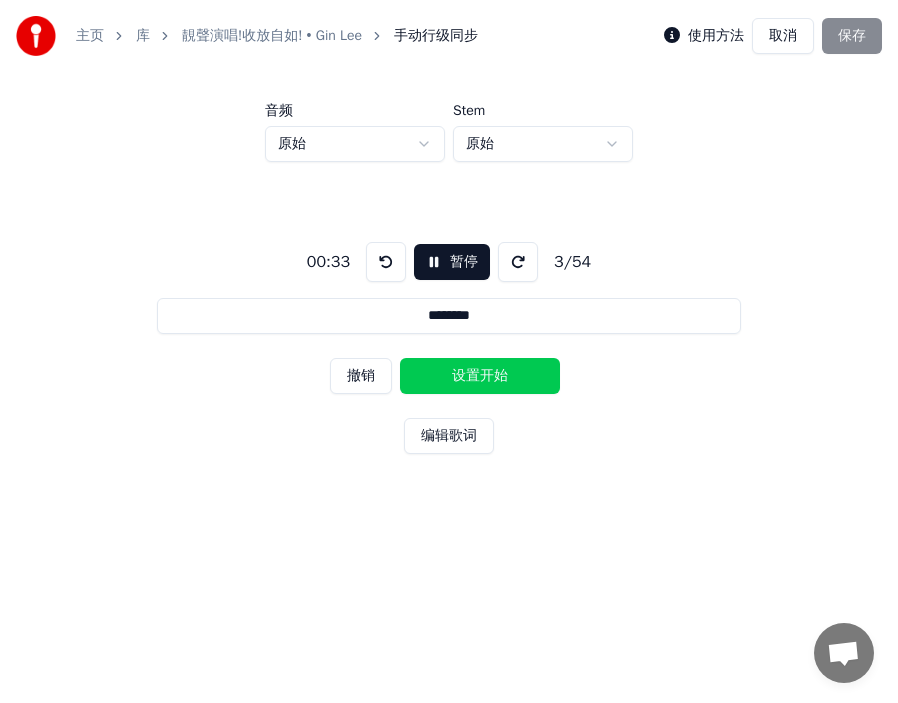 click on "设置开始" at bounding box center (480, 376) 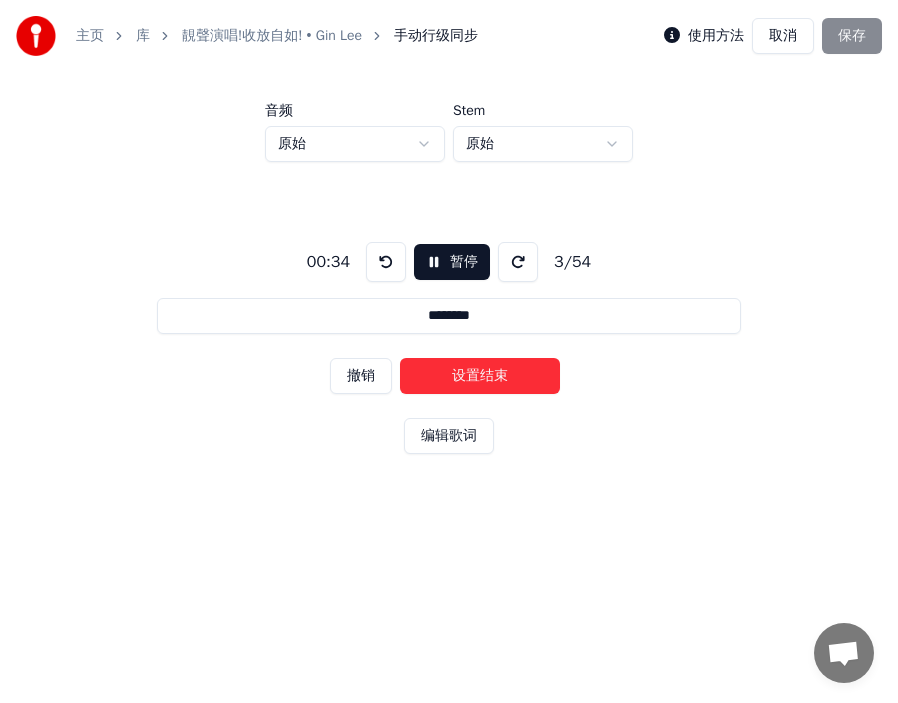 click on "设置结束" at bounding box center (480, 376) 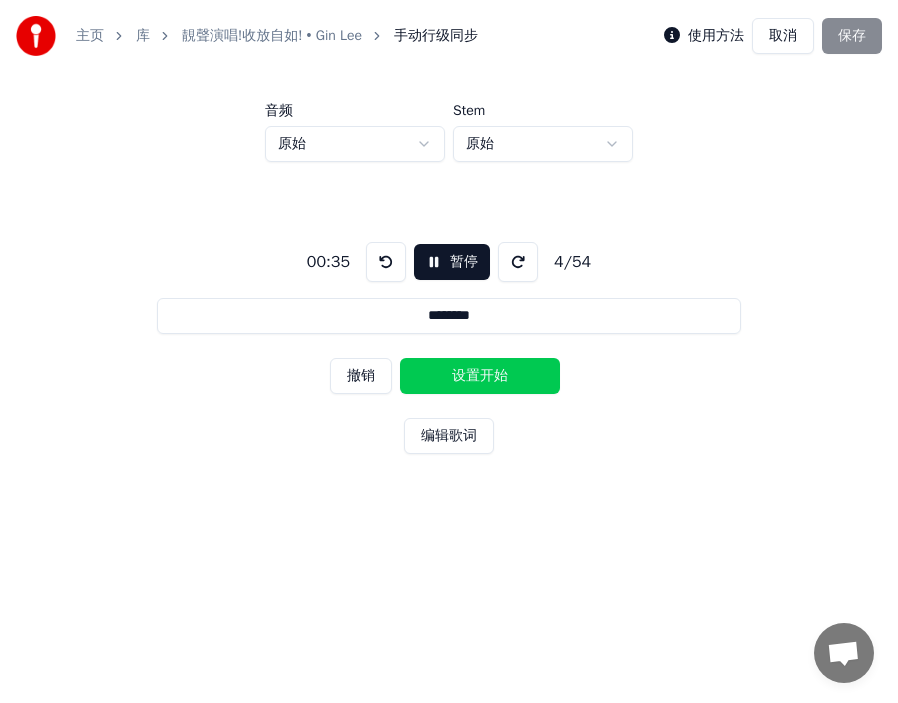 click on "设置开始" at bounding box center (480, 376) 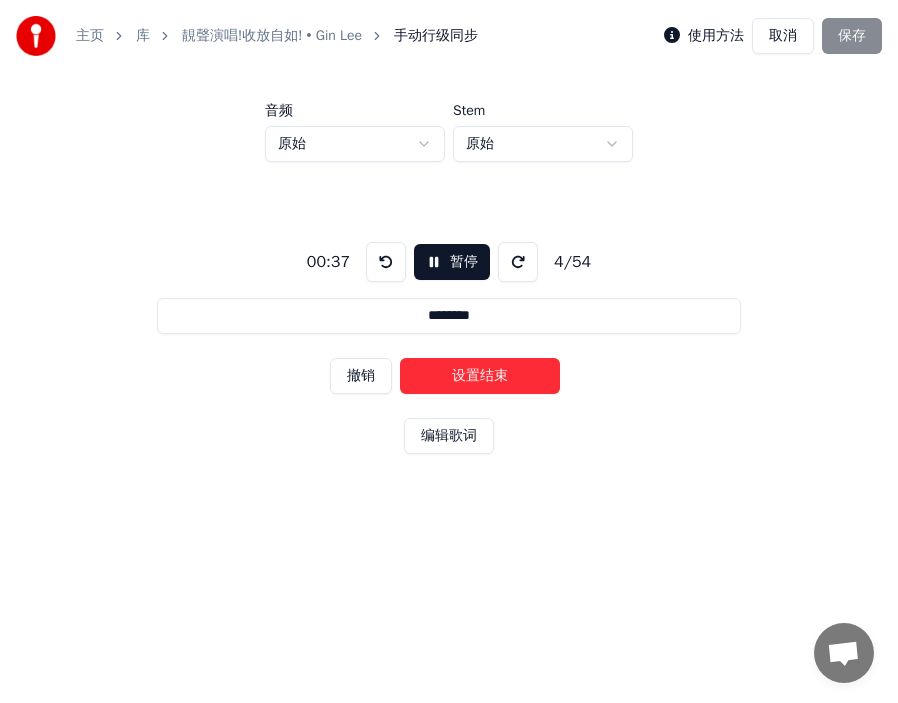 click on "设置结束" at bounding box center [480, 376] 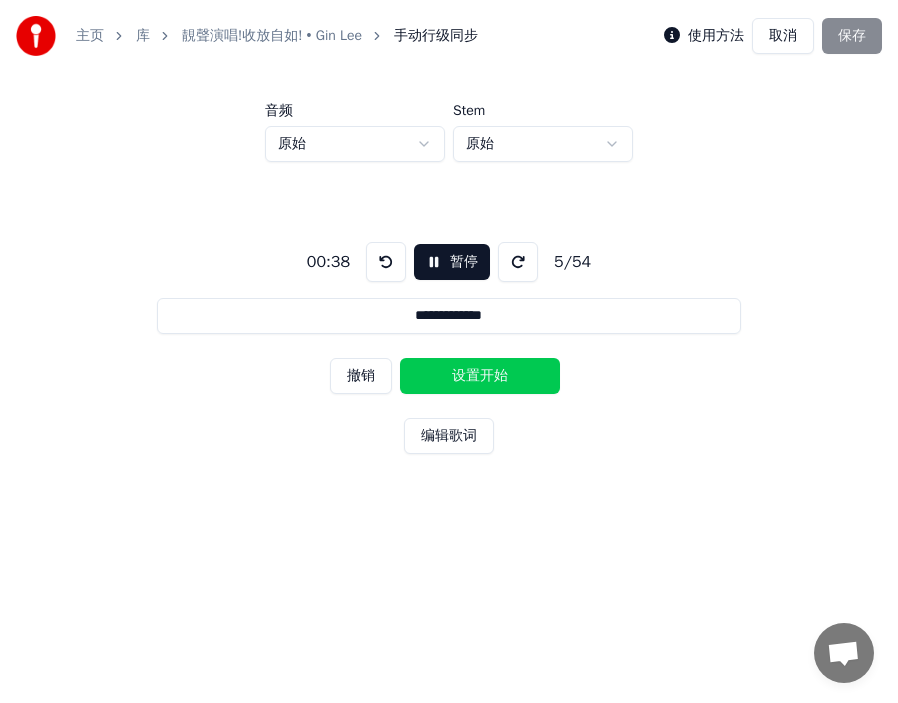 click on "设置开始" at bounding box center [480, 376] 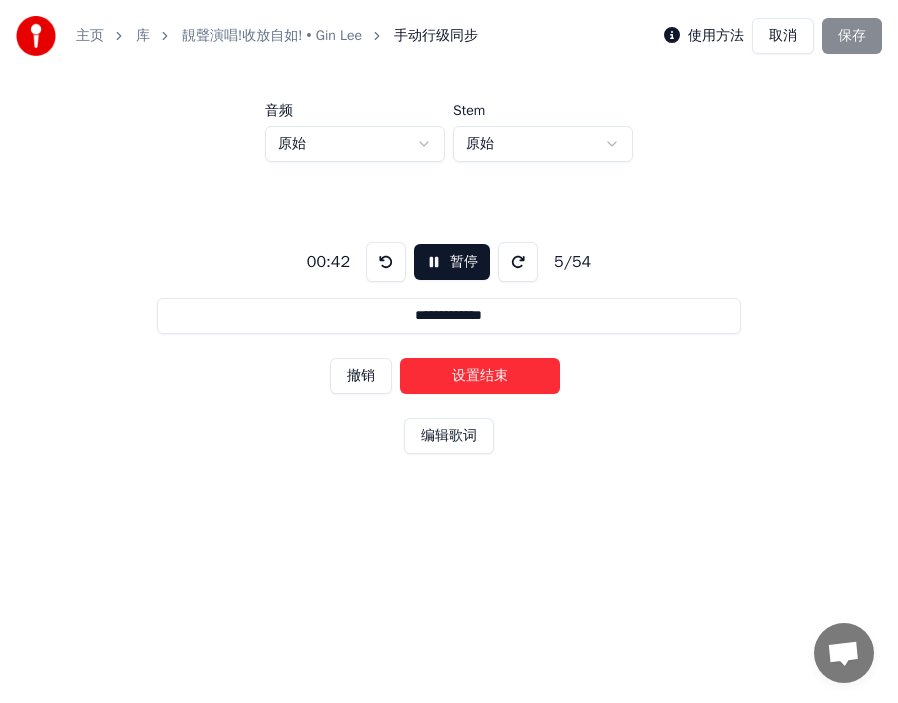 click on "设置结束" at bounding box center (480, 376) 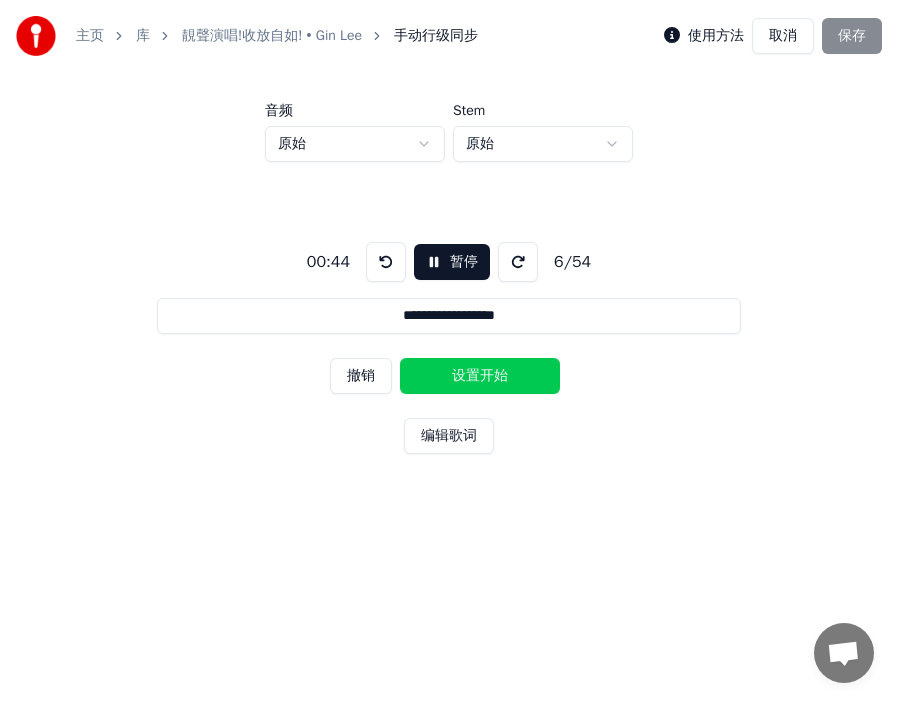 click on "设置开始" at bounding box center (480, 376) 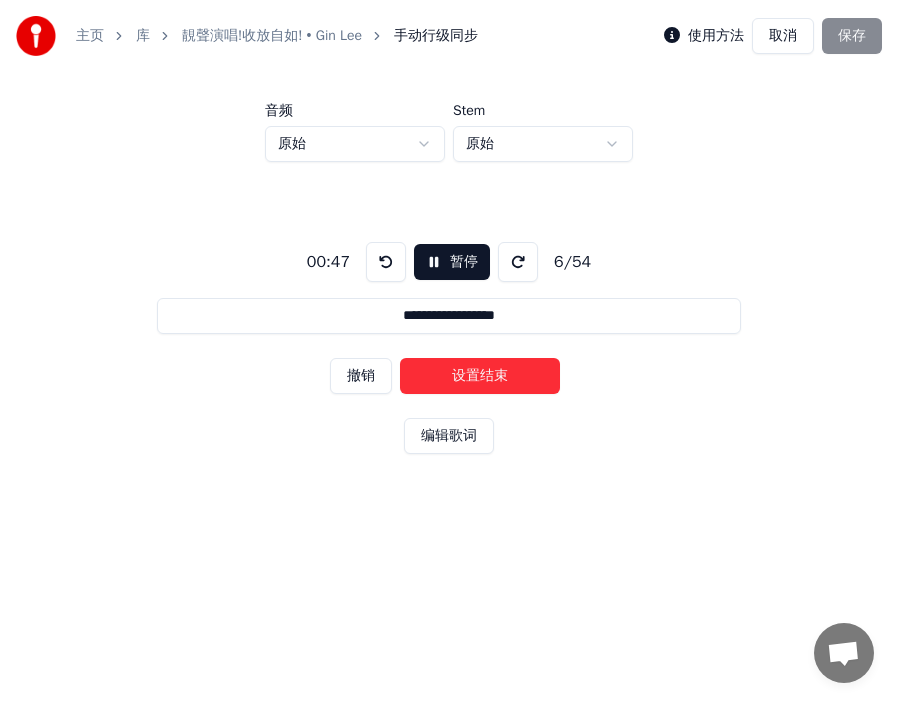 click on "设置结束" at bounding box center [480, 376] 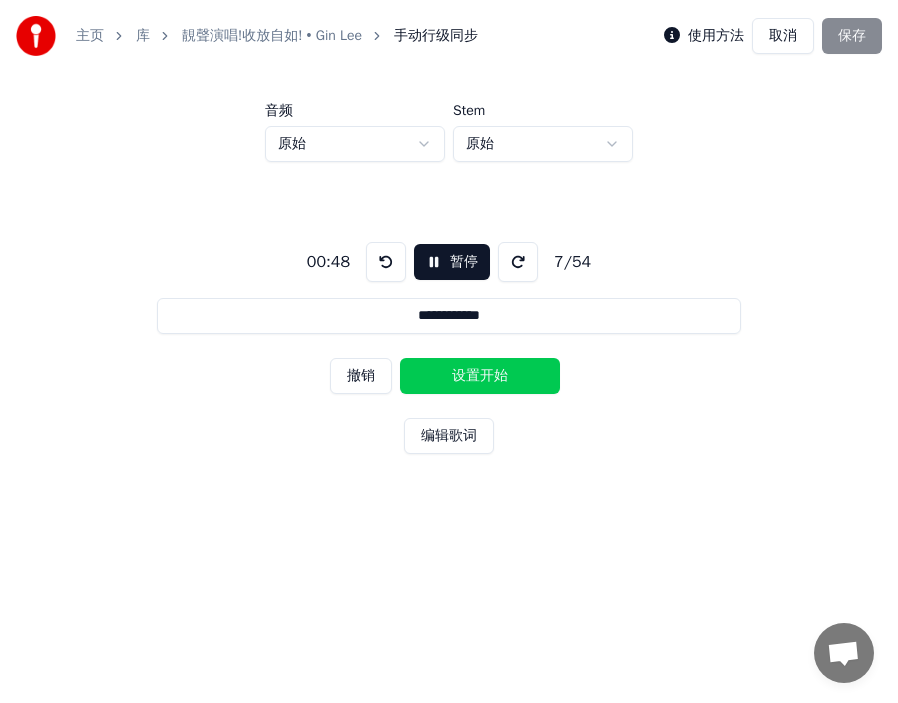 click on "设置开始" at bounding box center [480, 376] 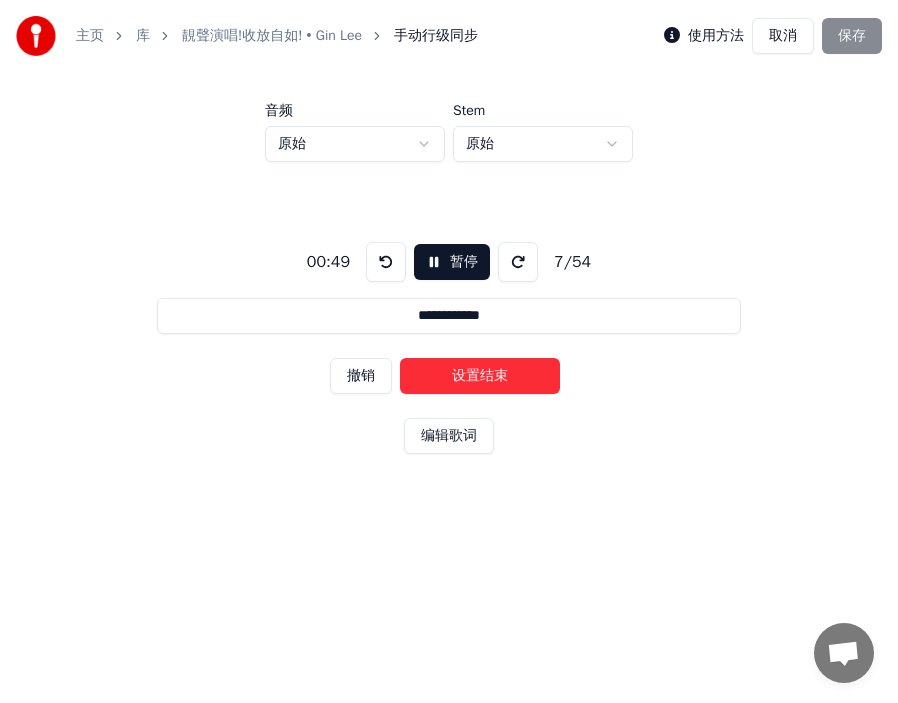 click on "设置结束" at bounding box center (480, 376) 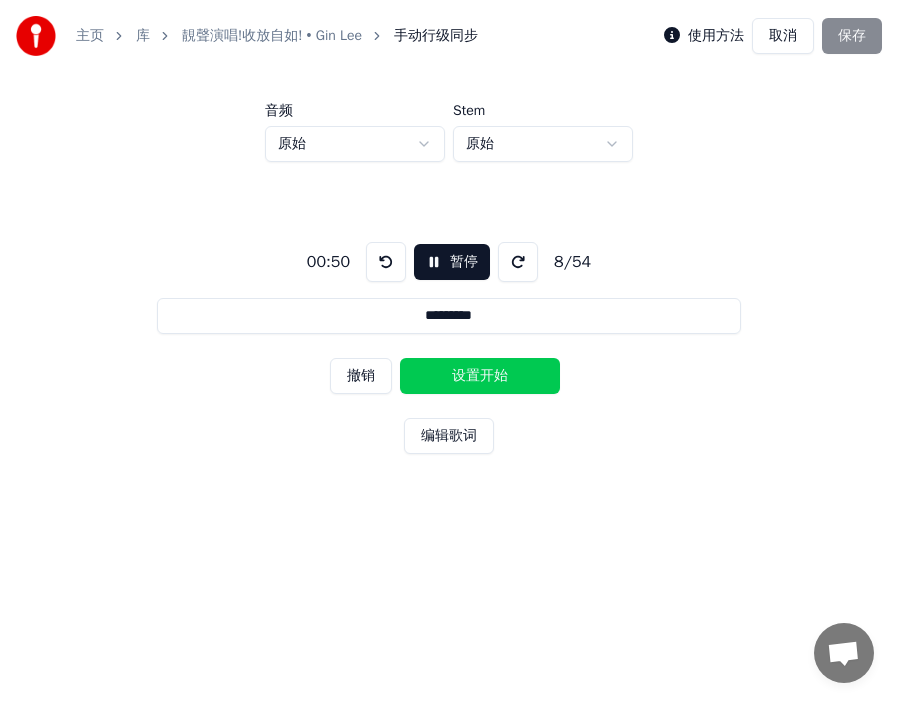 click on "设置开始" at bounding box center [480, 376] 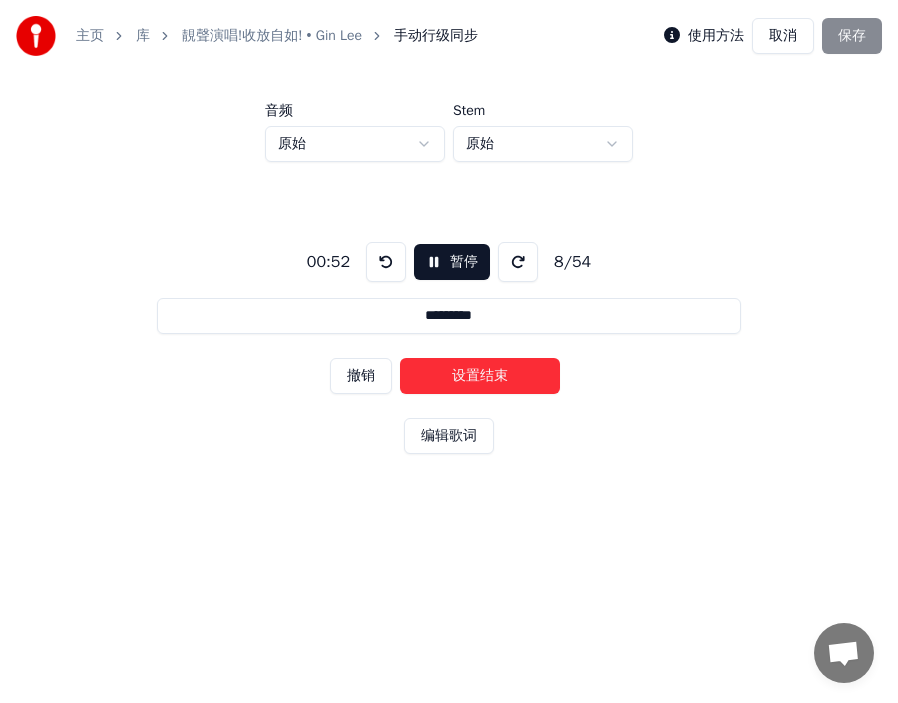click on "设置结束" at bounding box center [480, 376] 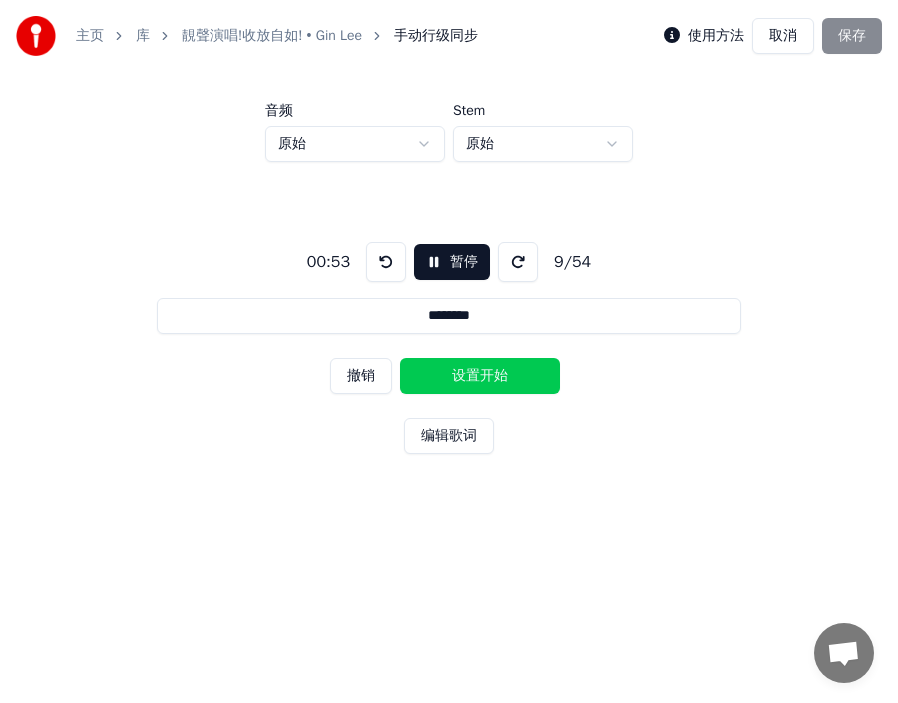 click on "设置开始" at bounding box center [480, 376] 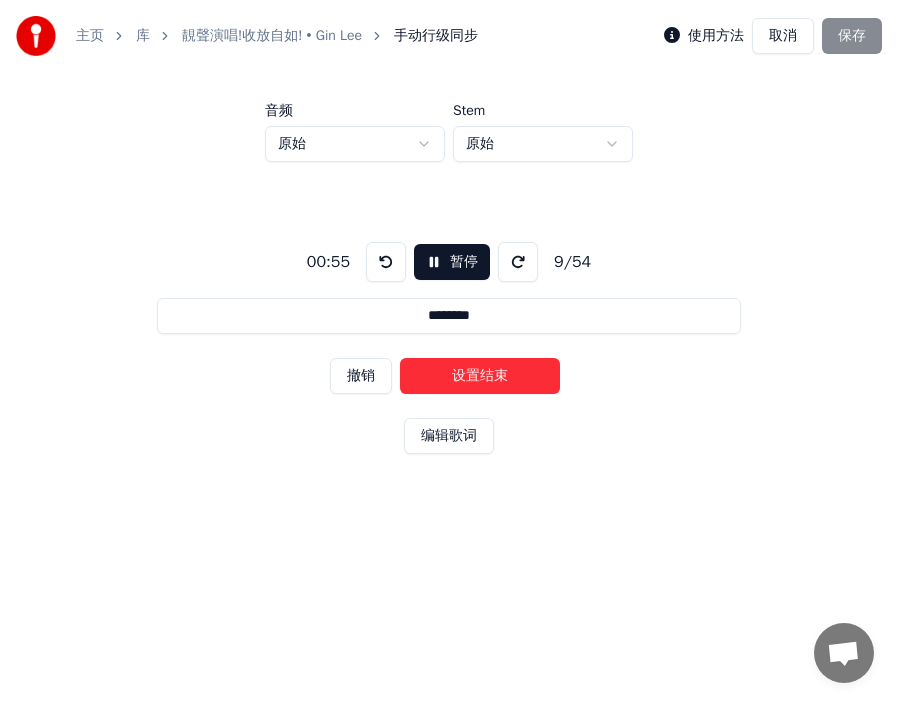 click on "设置结束" at bounding box center [480, 376] 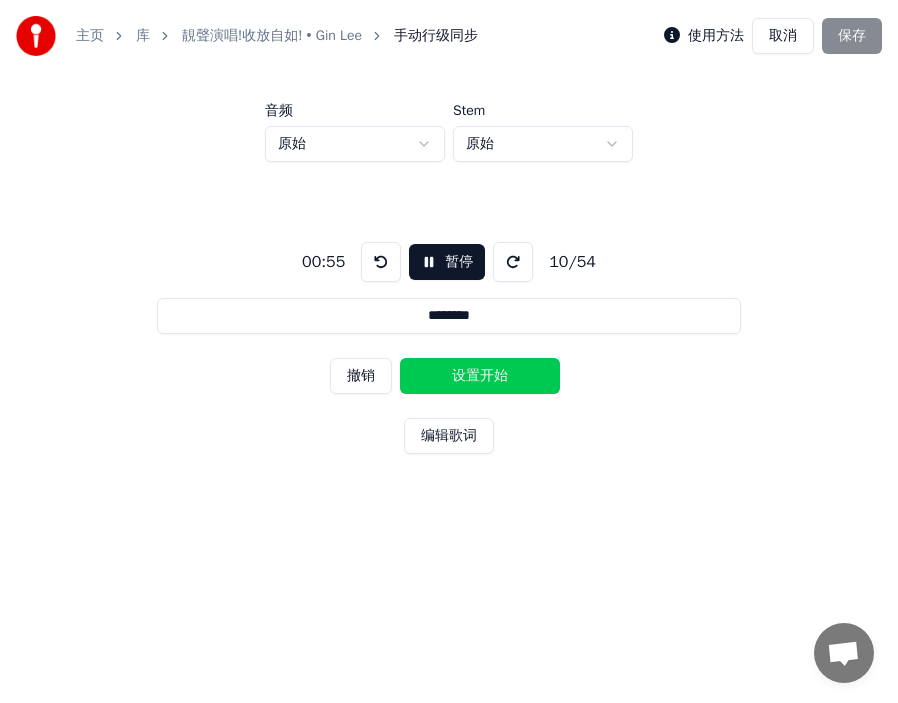 click on "设置开始" at bounding box center (480, 376) 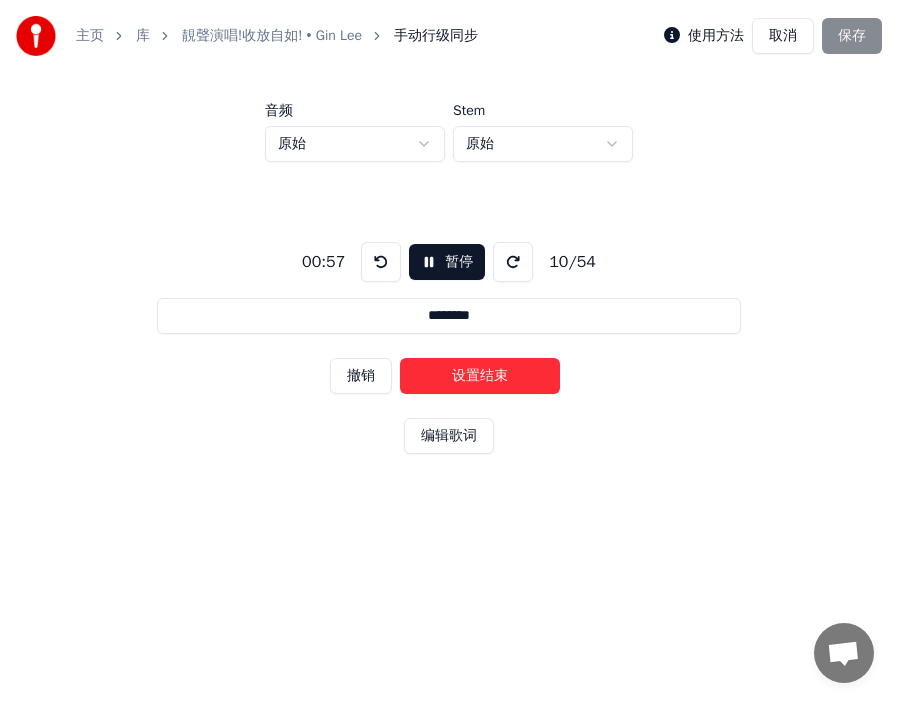 click on "设置结束" at bounding box center [480, 376] 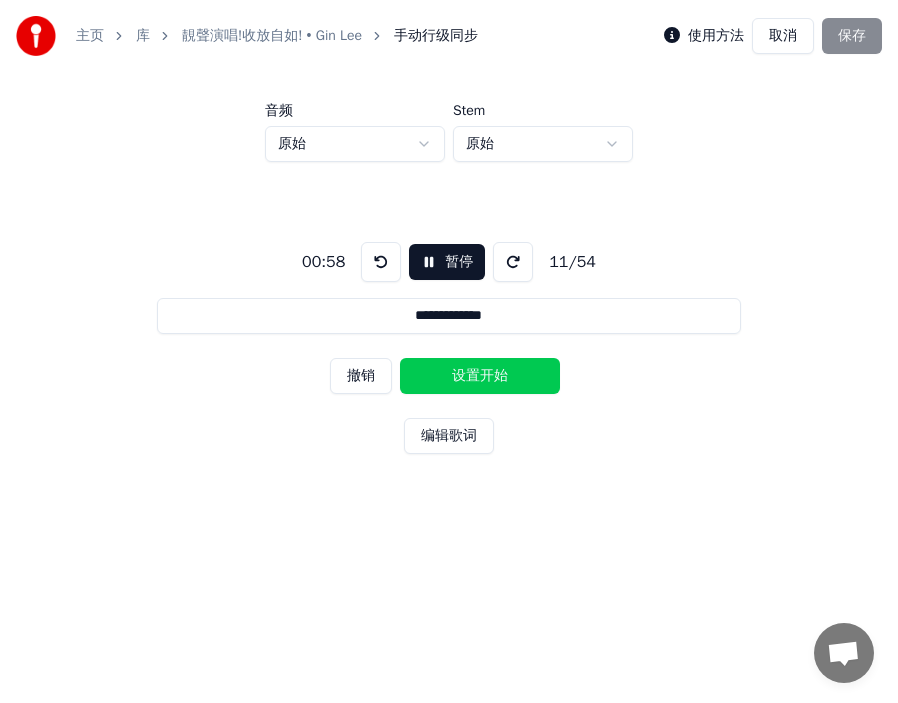 click on "设置开始" at bounding box center (480, 376) 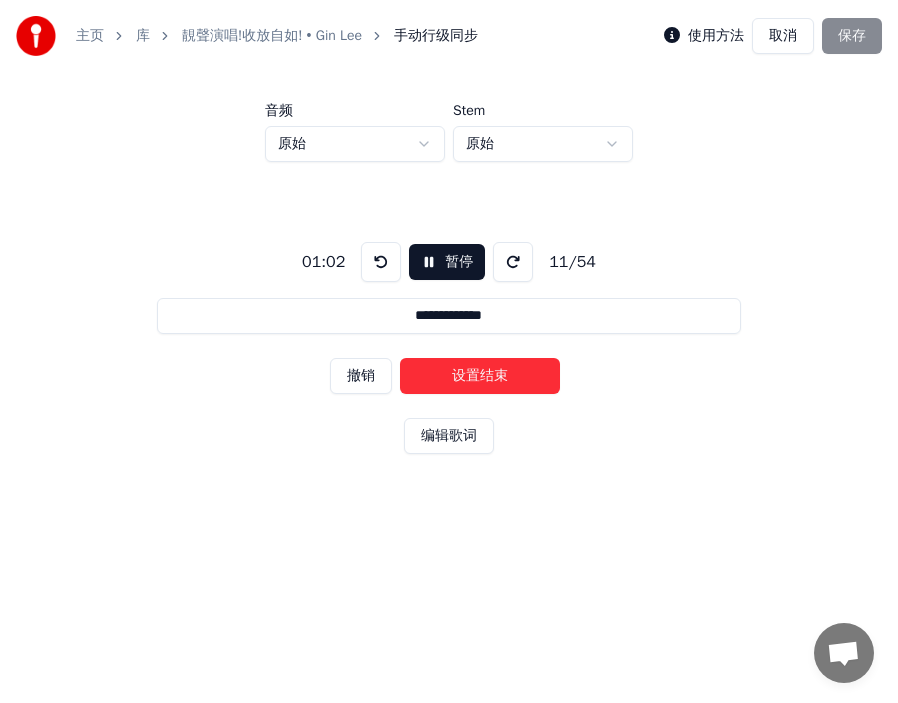 click on "设置结束" at bounding box center [480, 376] 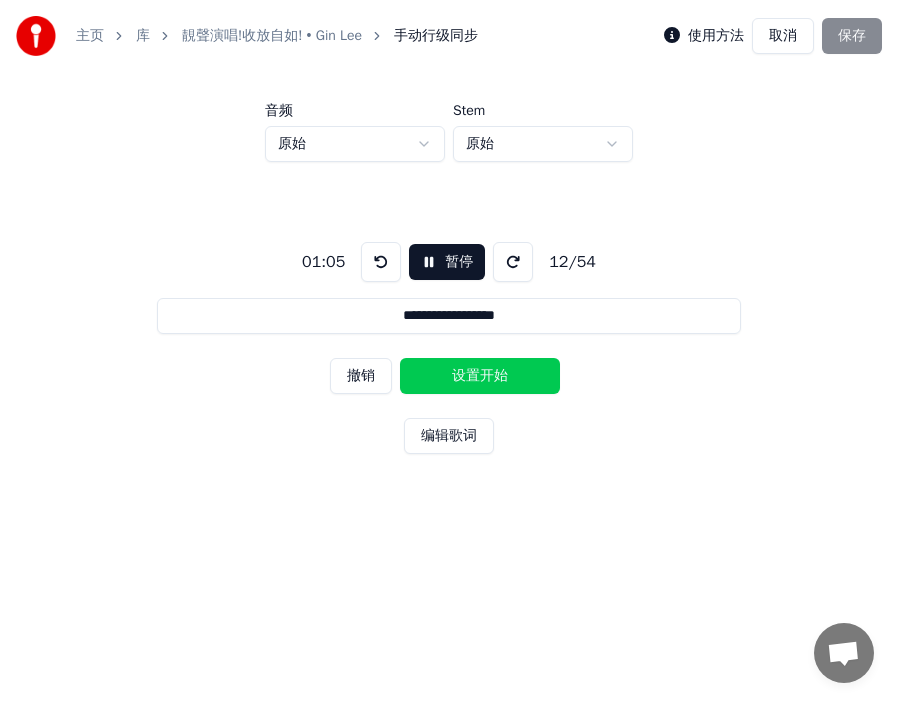 click on "设置开始" at bounding box center [480, 376] 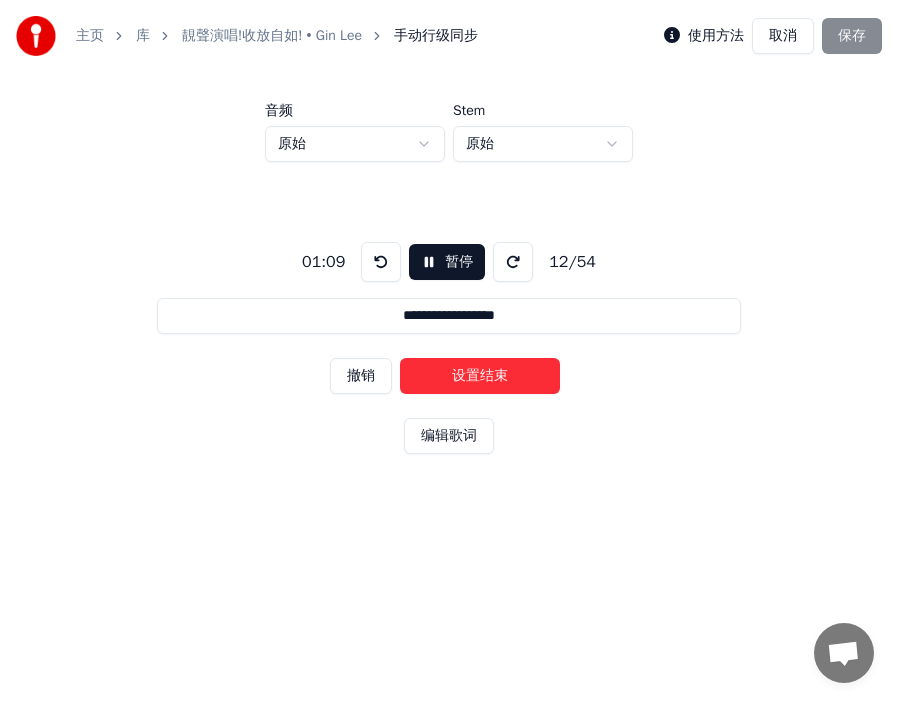 click on "设置结束" at bounding box center [480, 376] 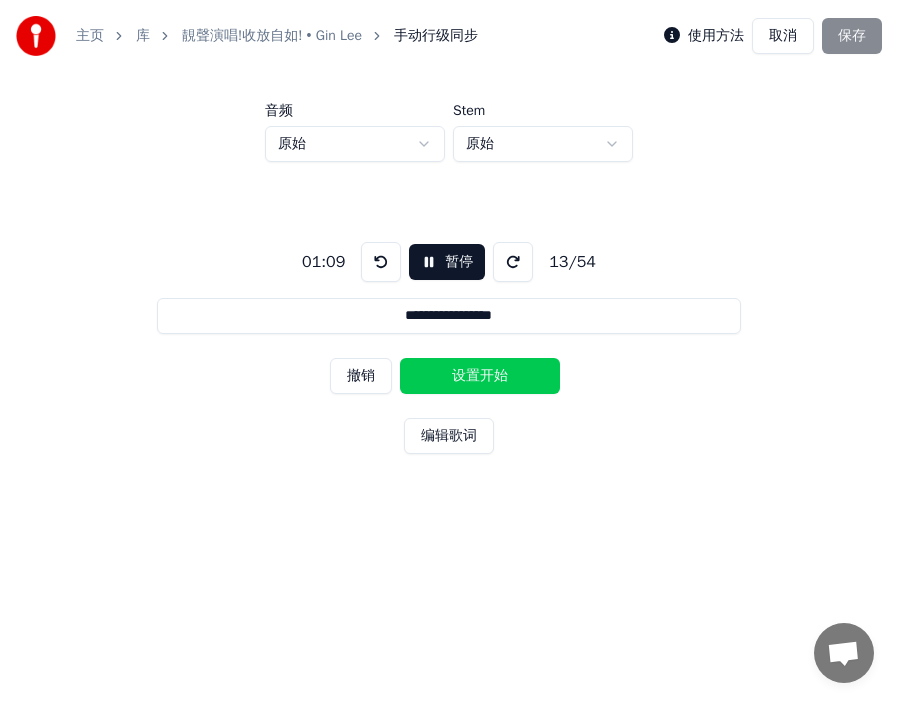 click on "设置开始" at bounding box center [480, 376] 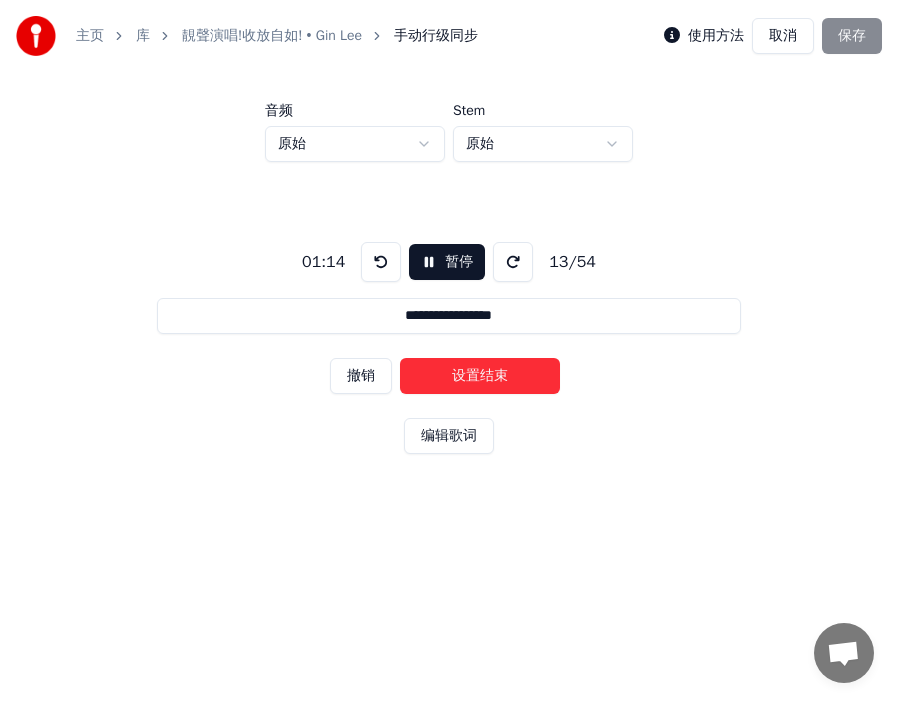 click on "设置结束" at bounding box center [480, 376] 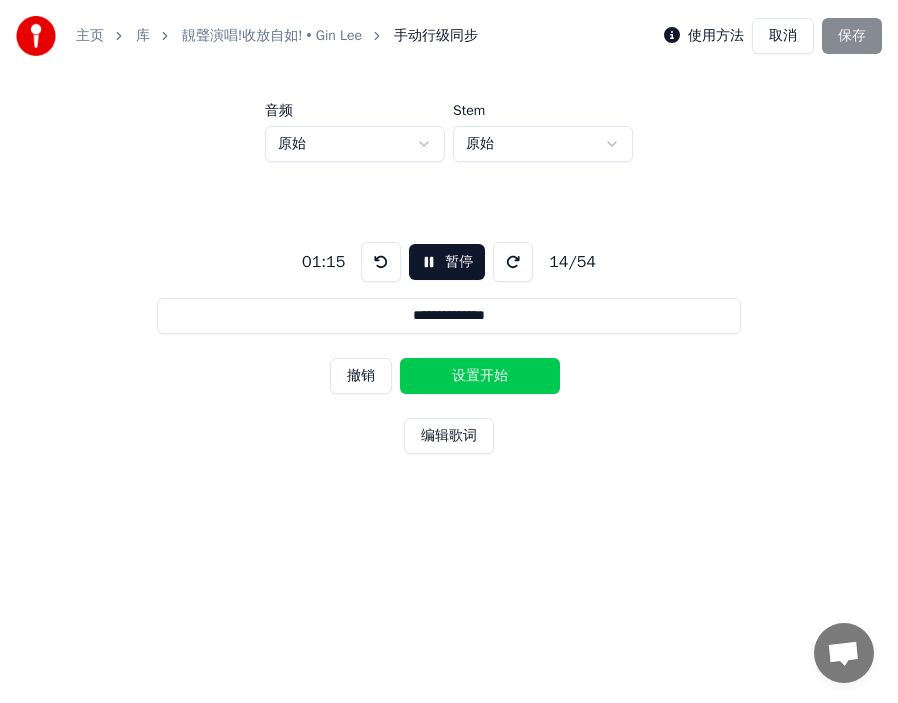 click on "设置开始" at bounding box center (480, 376) 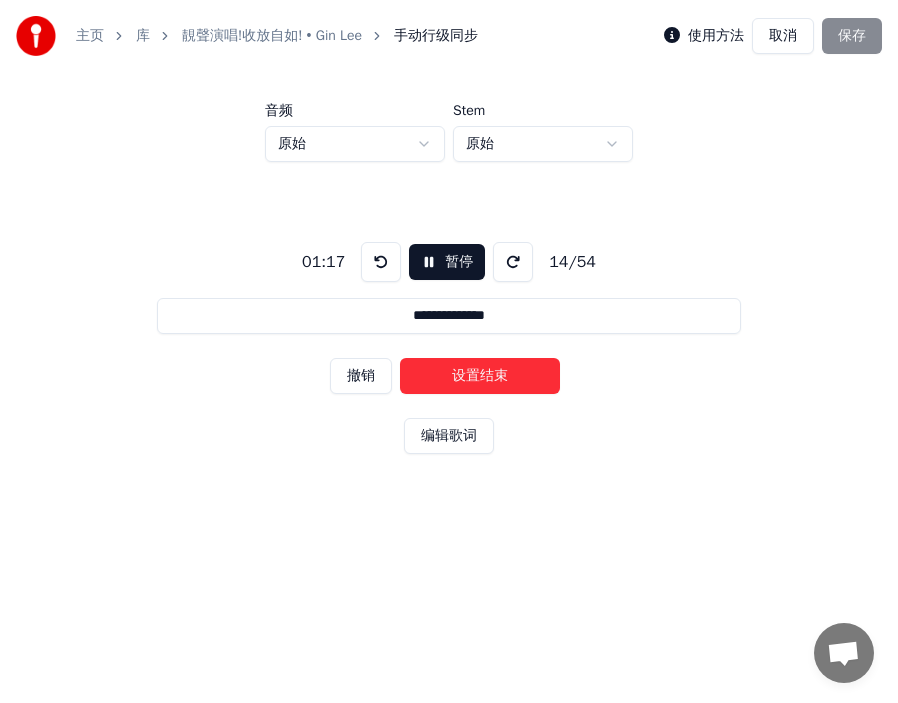 click on "设置结束" at bounding box center [480, 376] 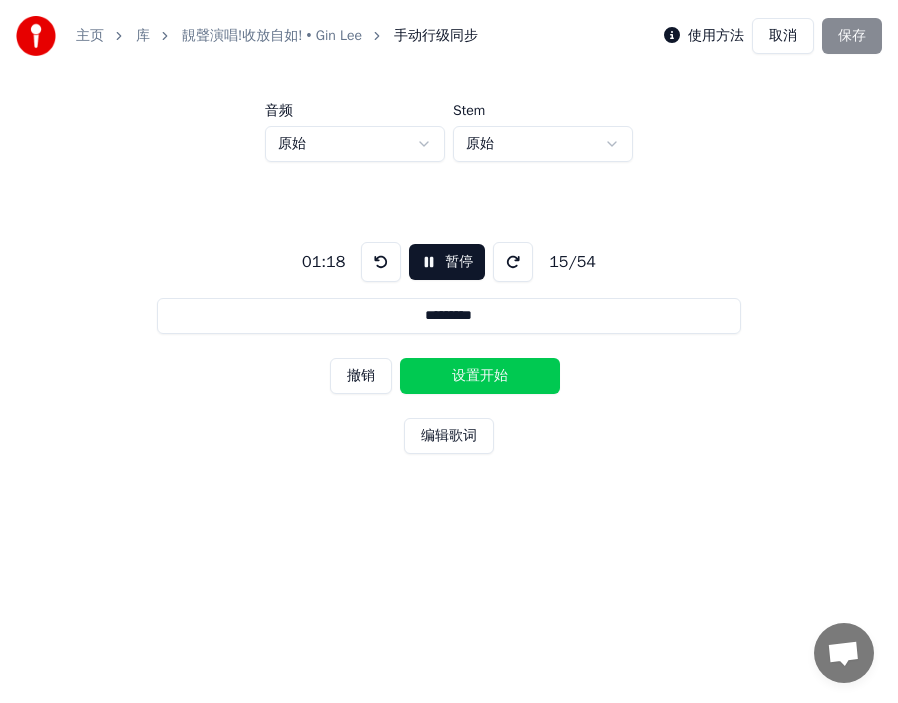 click on "设置开始" at bounding box center [480, 376] 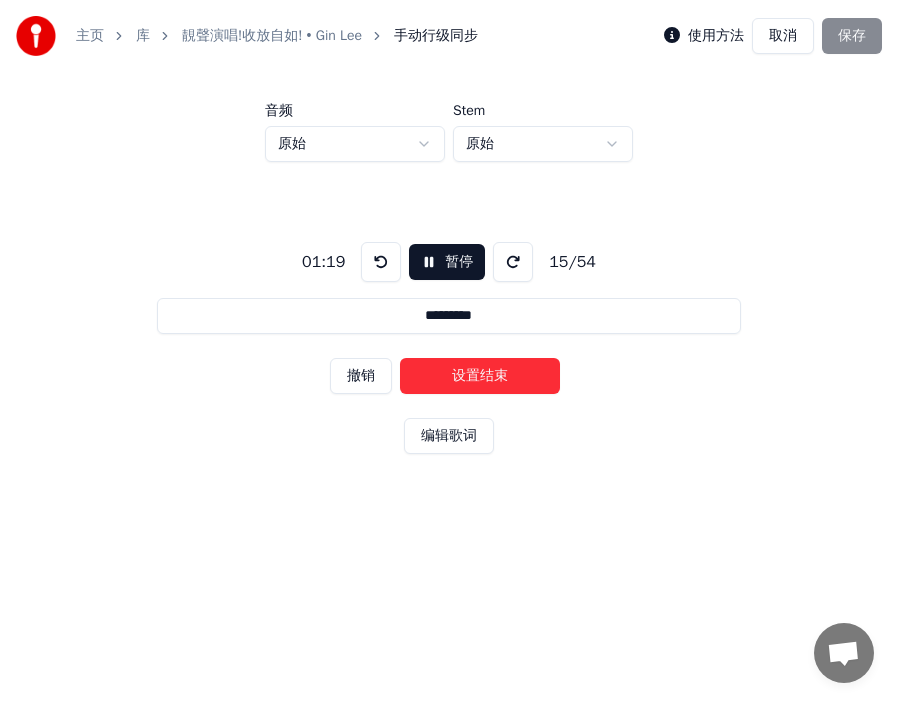 click on "设置结束" at bounding box center [480, 376] 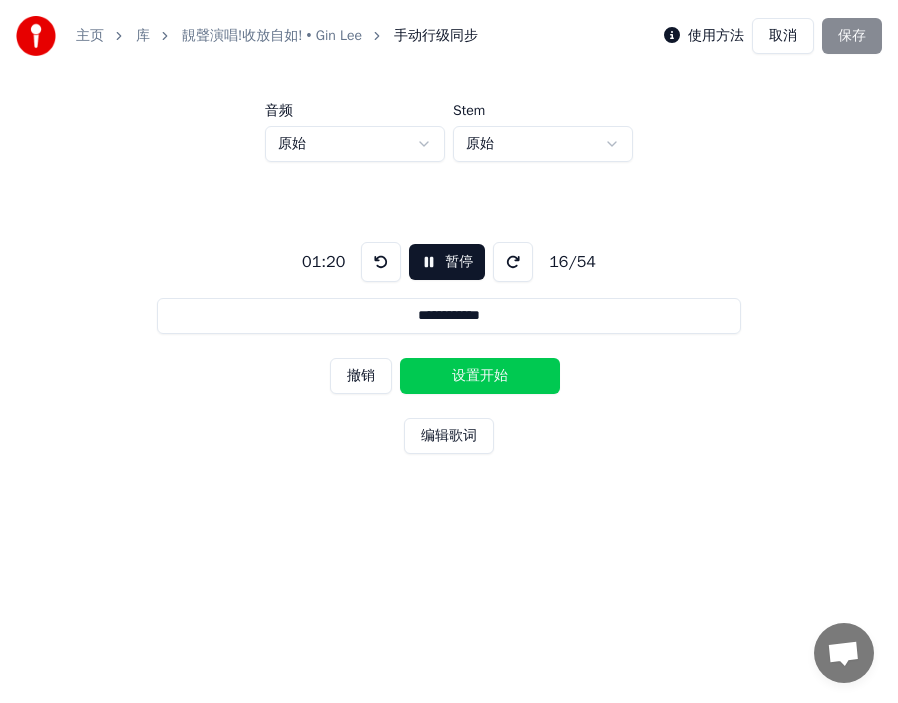 click on "设置开始" at bounding box center (480, 376) 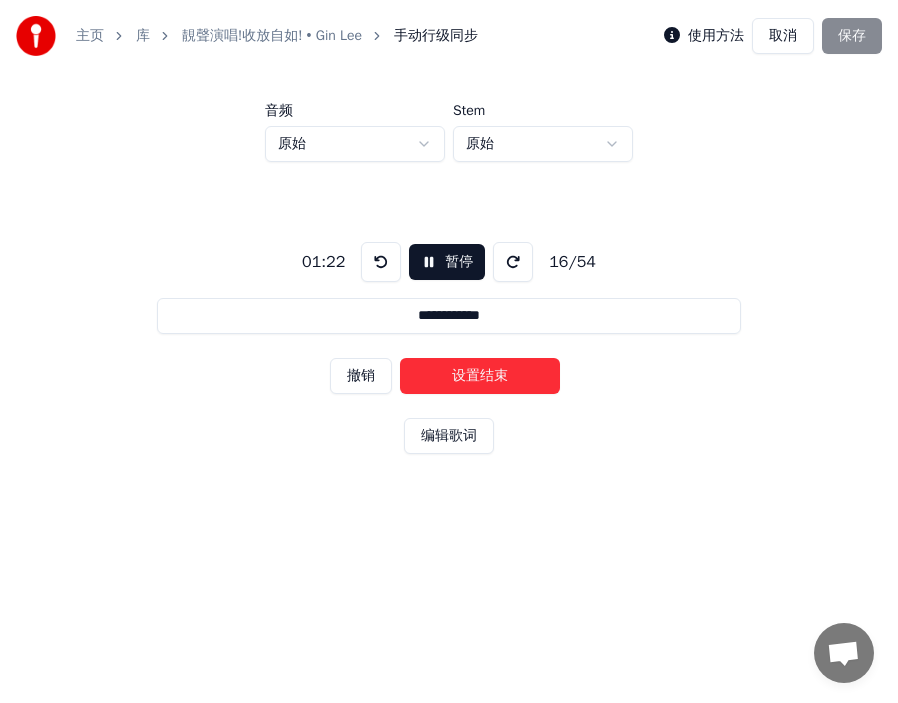 click on "设置结束" at bounding box center (480, 376) 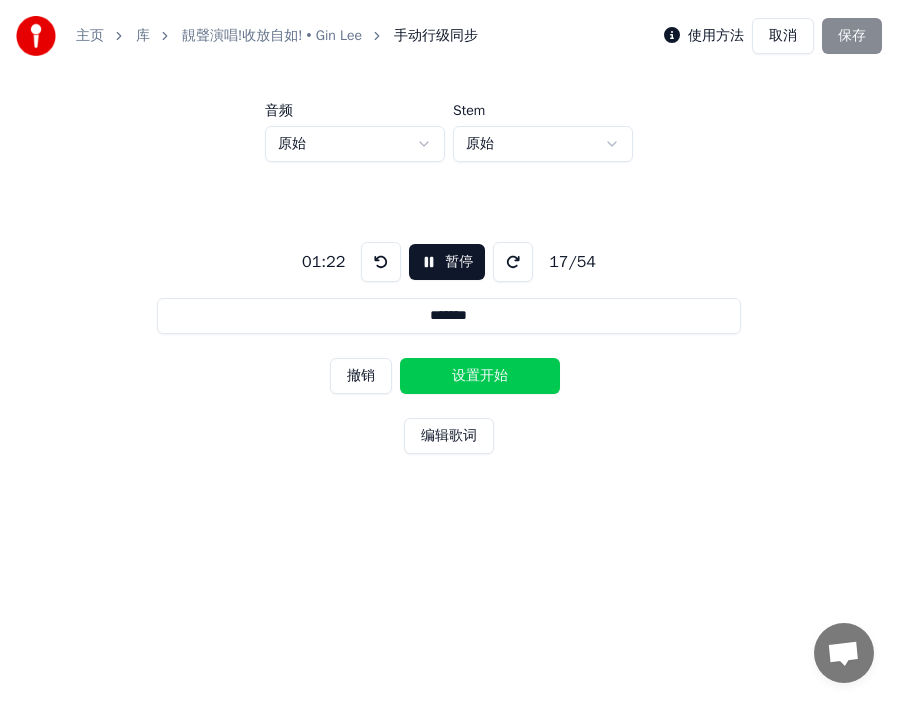 click on "设置开始" at bounding box center (480, 376) 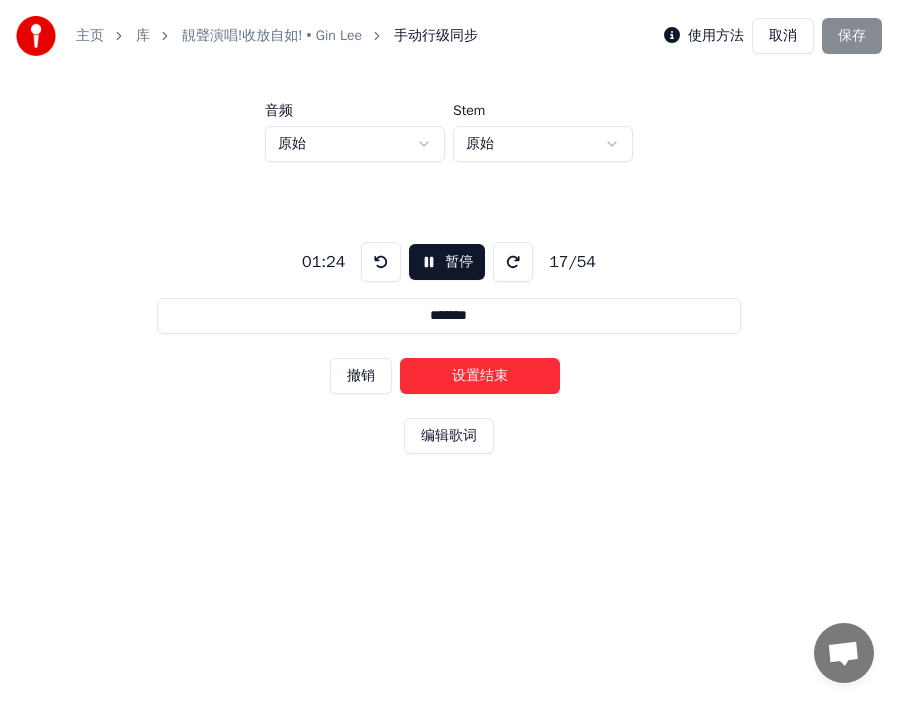 click on "设置结束" at bounding box center [480, 376] 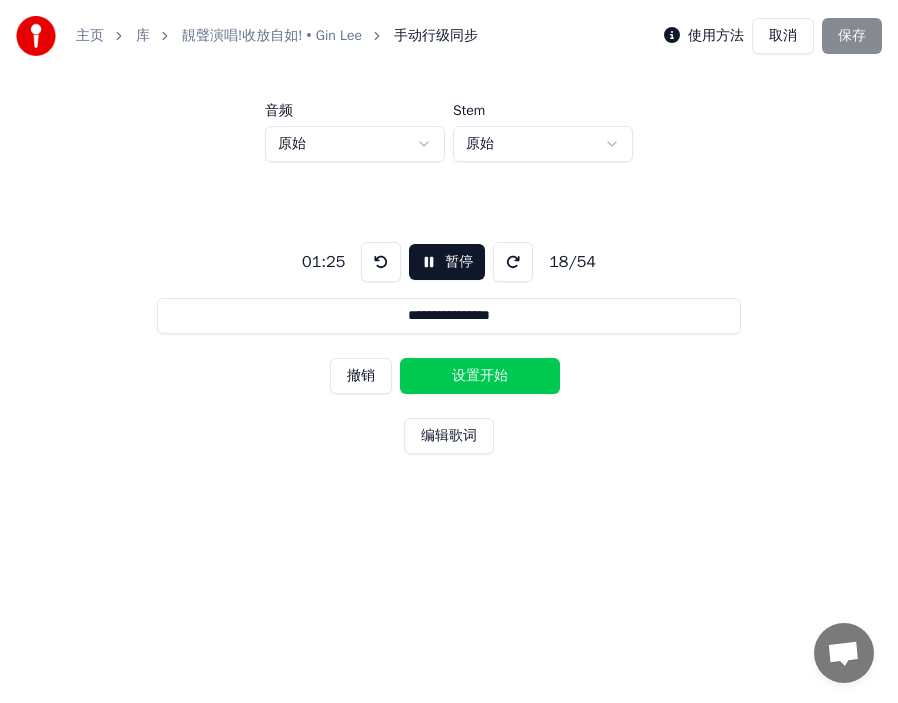 click on "设置开始" at bounding box center (480, 376) 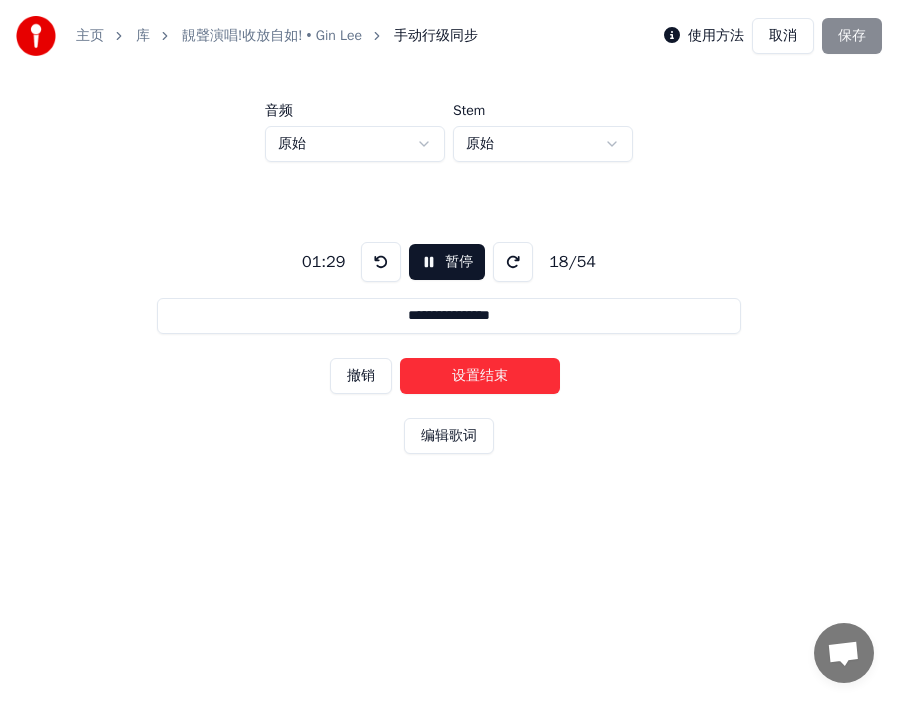 click on "设置结束" at bounding box center (480, 376) 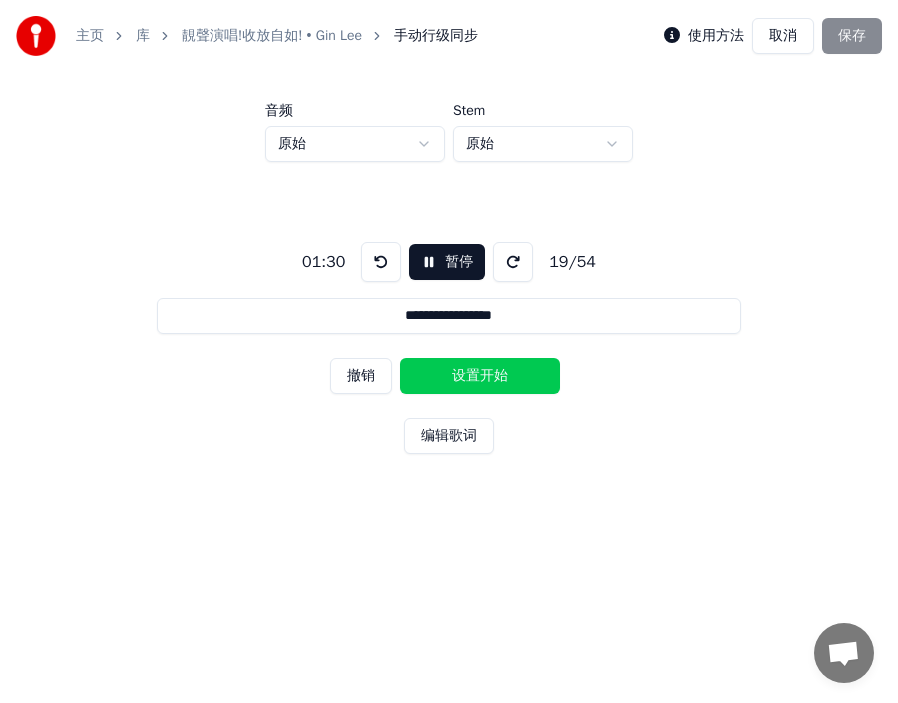click on "设置开始" at bounding box center [480, 376] 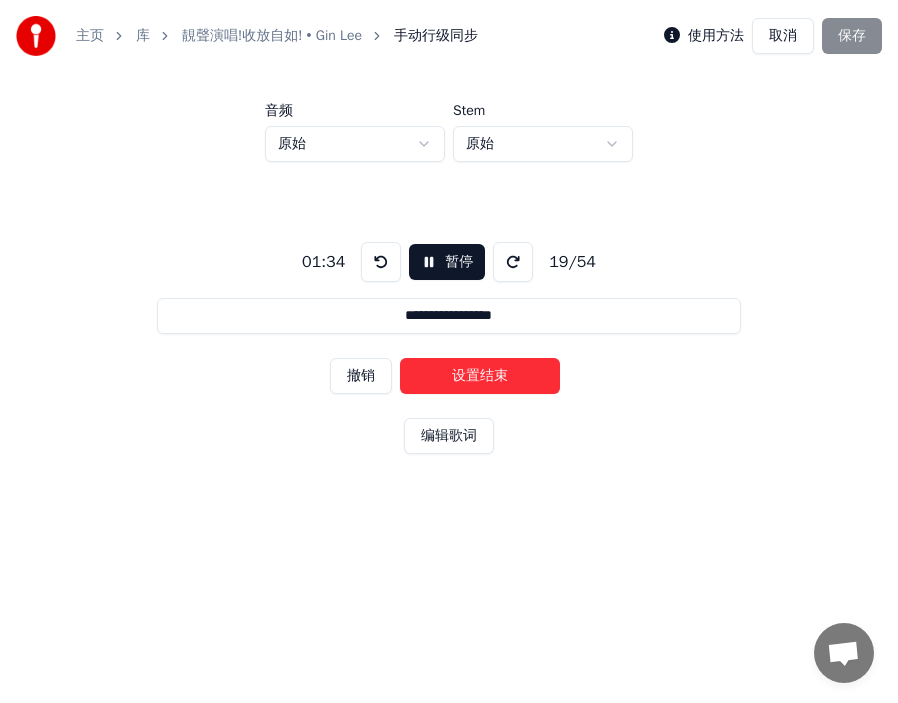click on "设置结束" at bounding box center [480, 376] 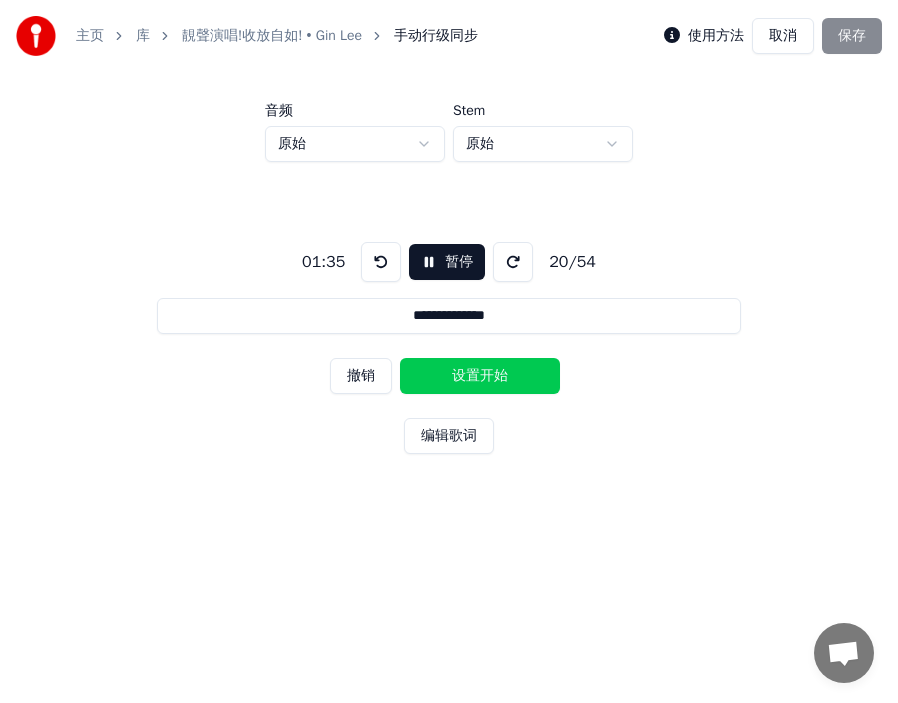 click on "设置开始" at bounding box center [480, 376] 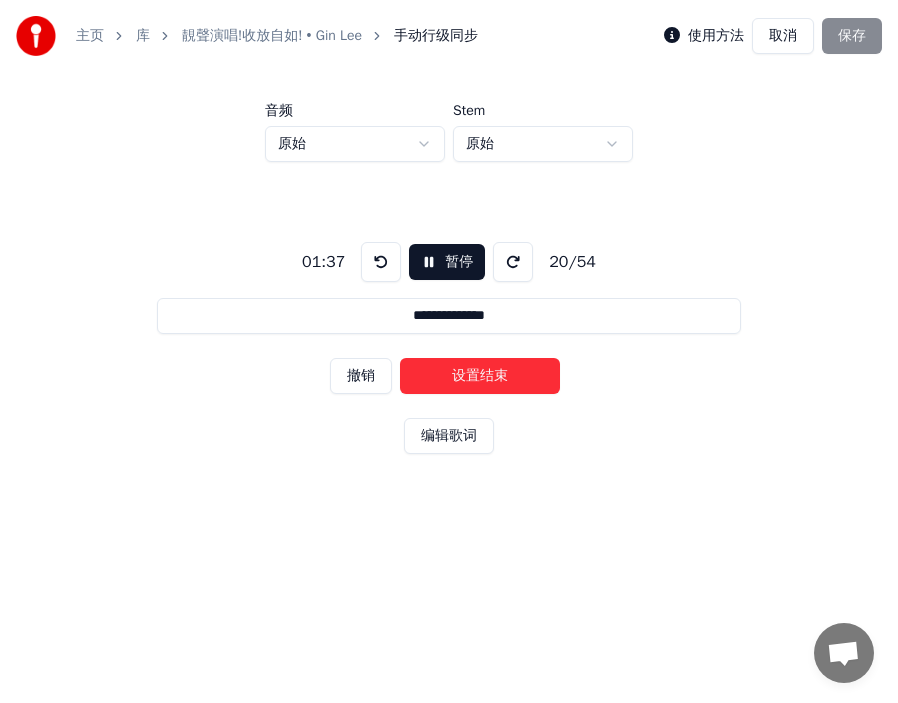 click on "设置结束" at bounding box center [480, 376] 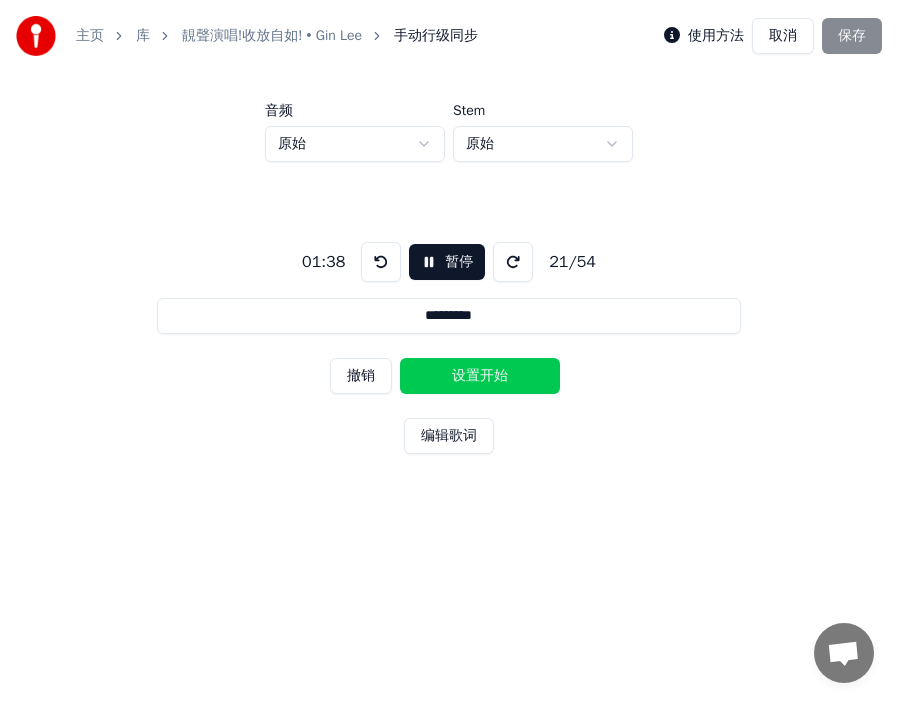 click on "设置开始" at bounding box center [480, 376] 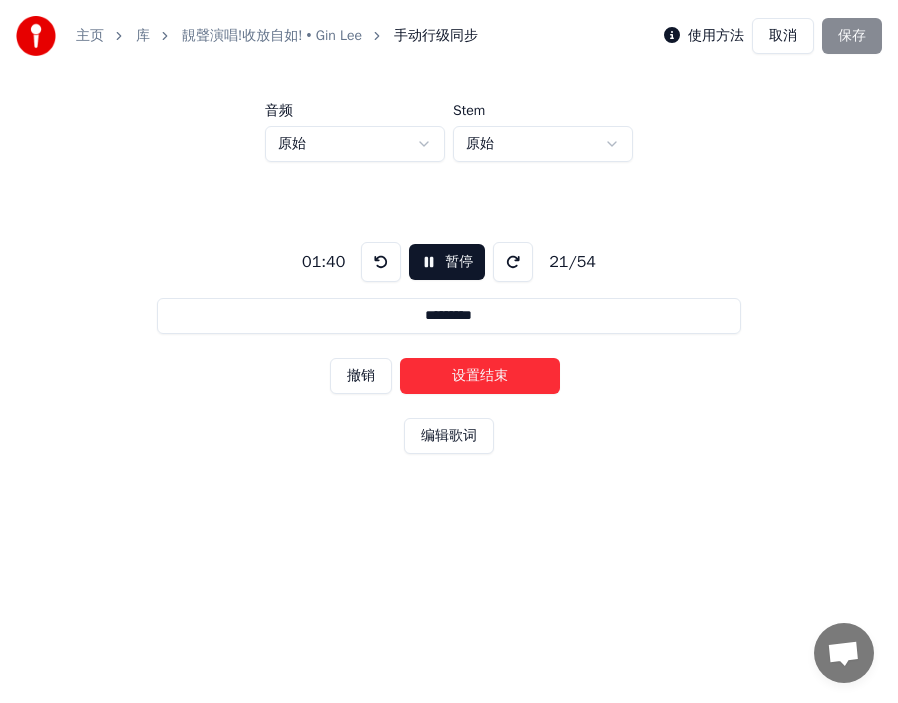 click on "设置结束" at bounding box center [480, 376] 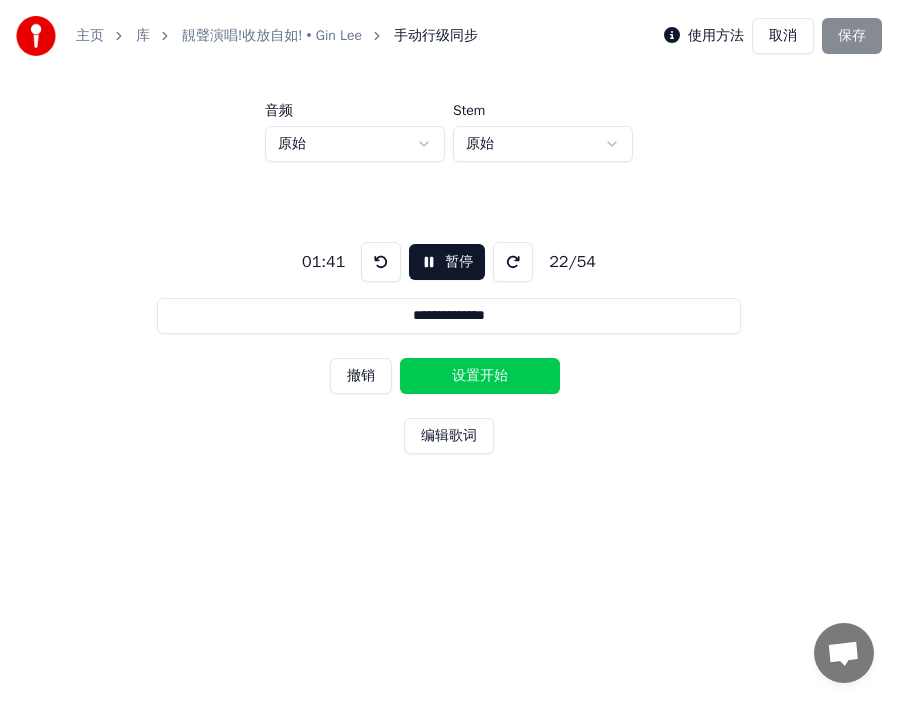 click on "设置开始" at bounding box center [480, 376] 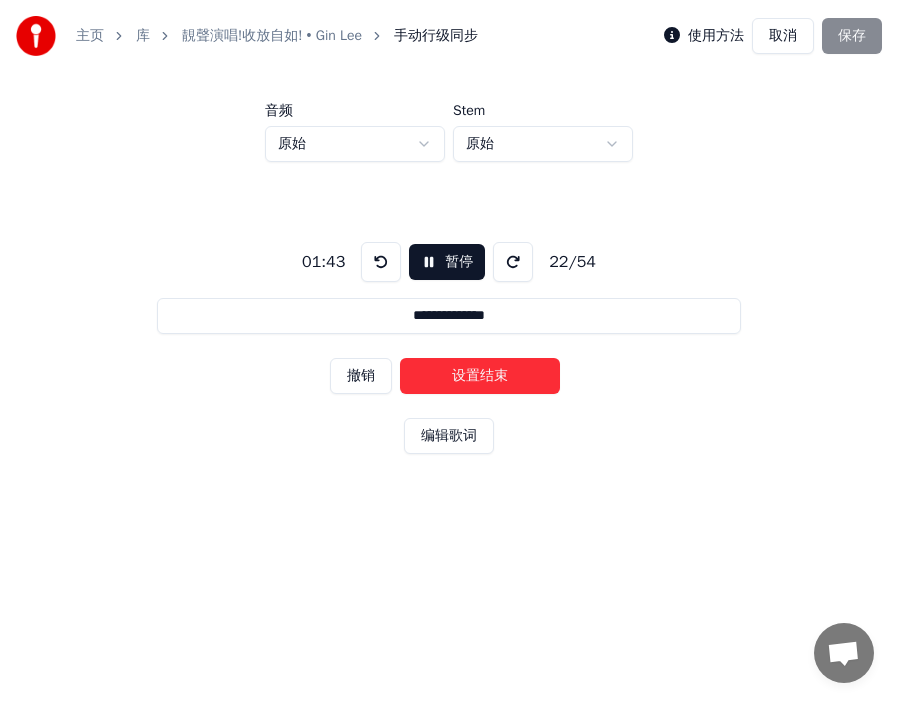 click on "设置结束" at bounding box center (480, 376) 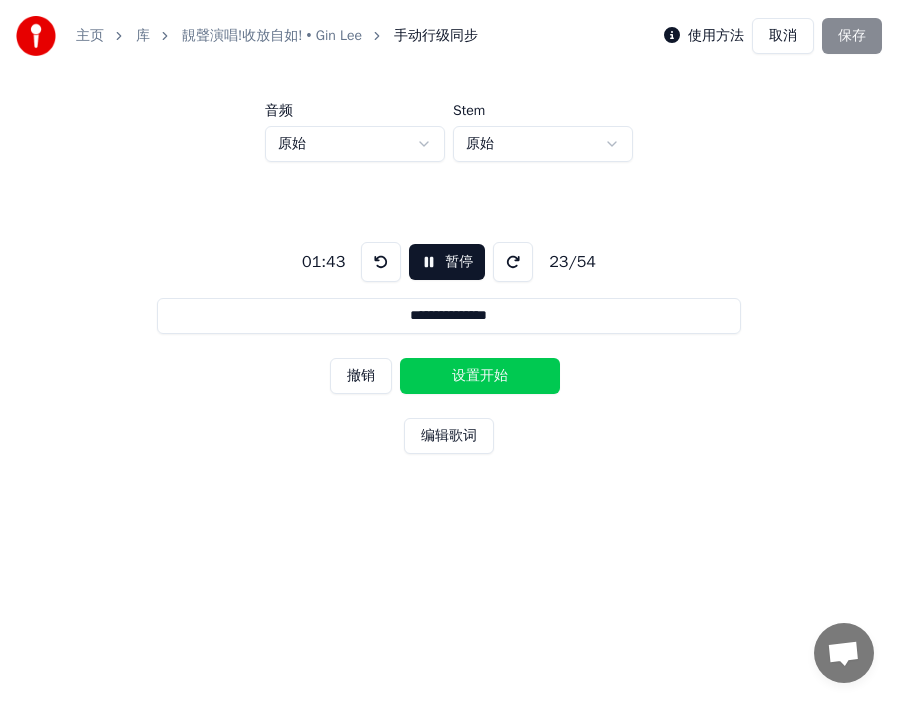 click on "设置开始" at bounding box center (480, 376) 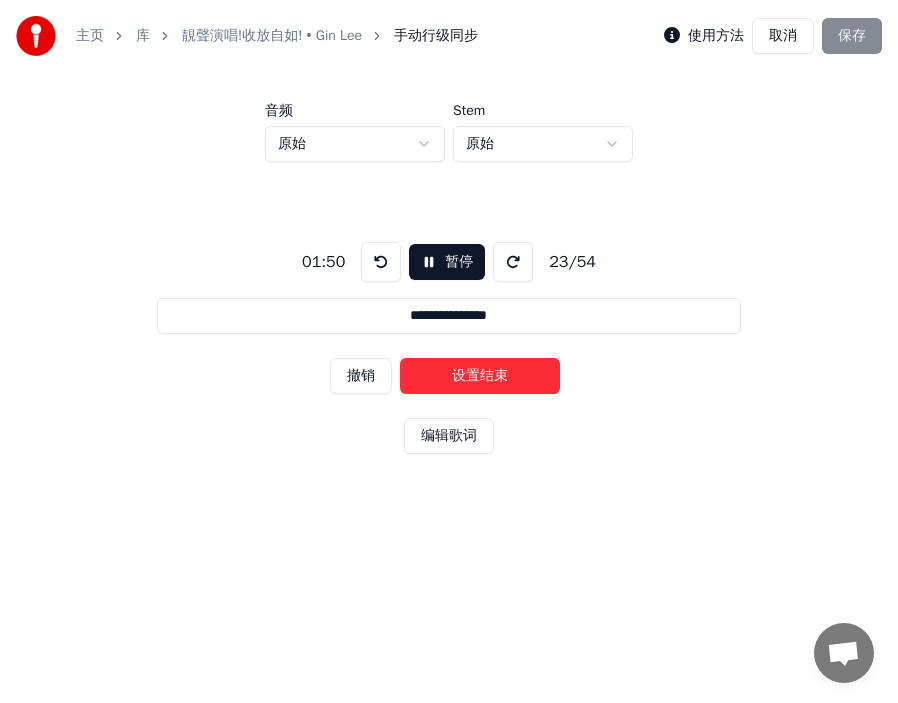 click on "设置结束" at bounding box center [480, 376] 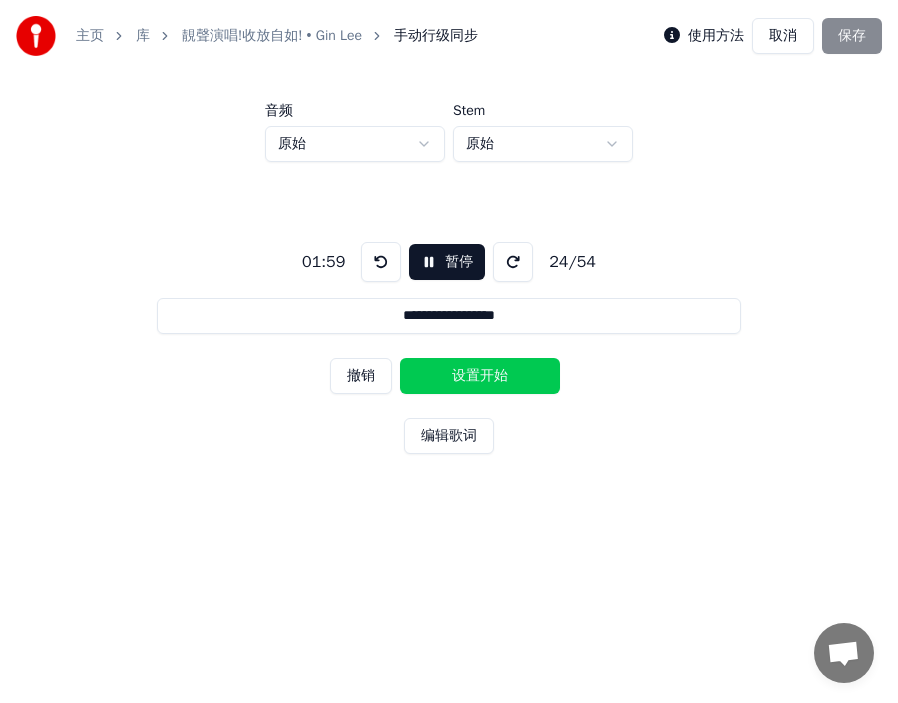 click on "设置开始" at bounding box center (480, 376) 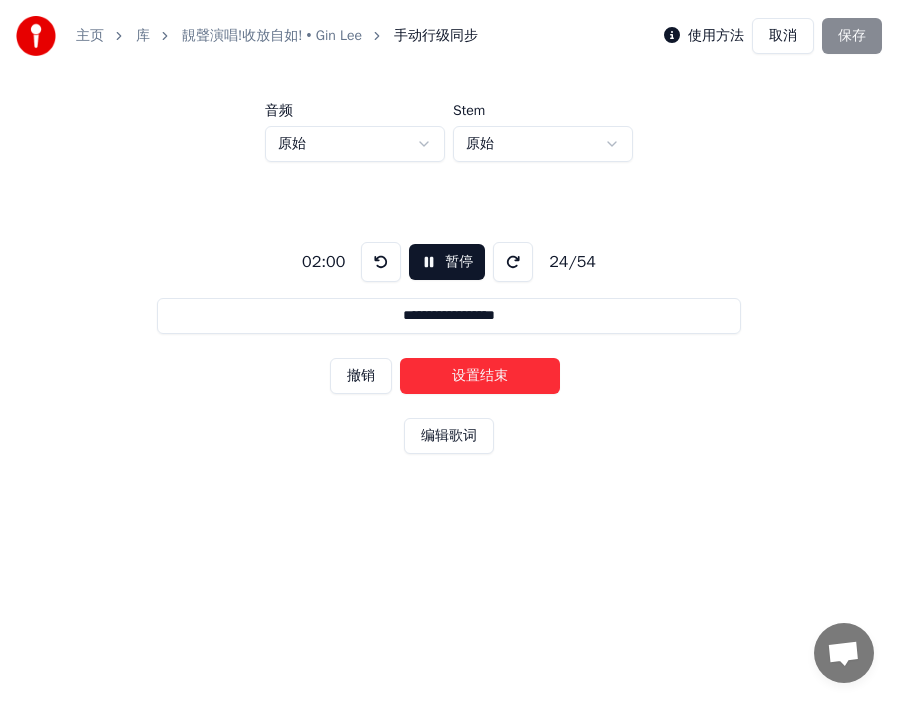 click on "撤销" at bounding box center [361, 376] 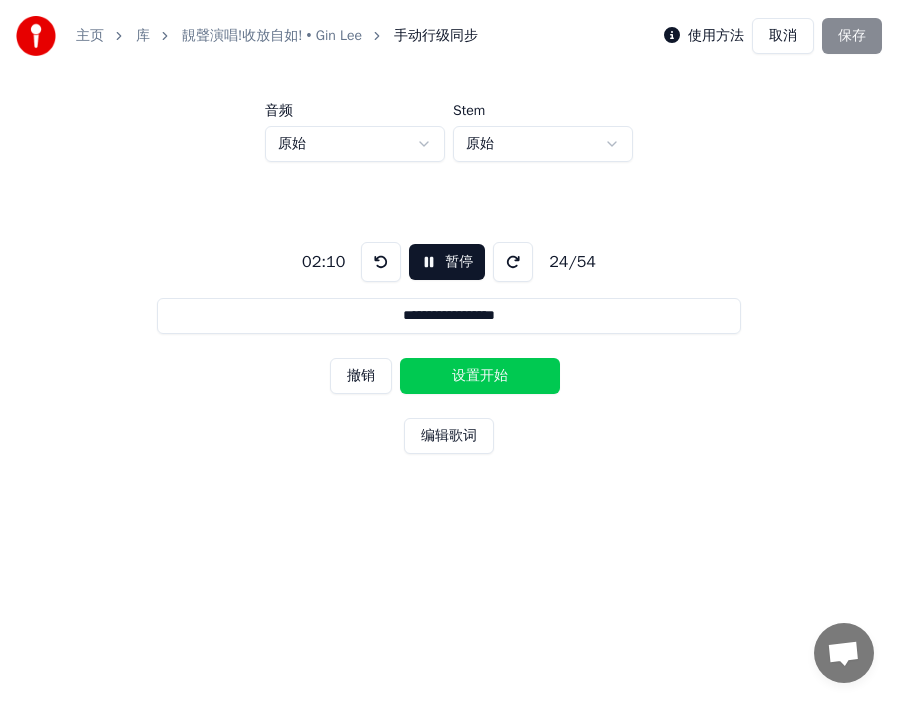 click on "撤销" at bounding box center (361, 376) 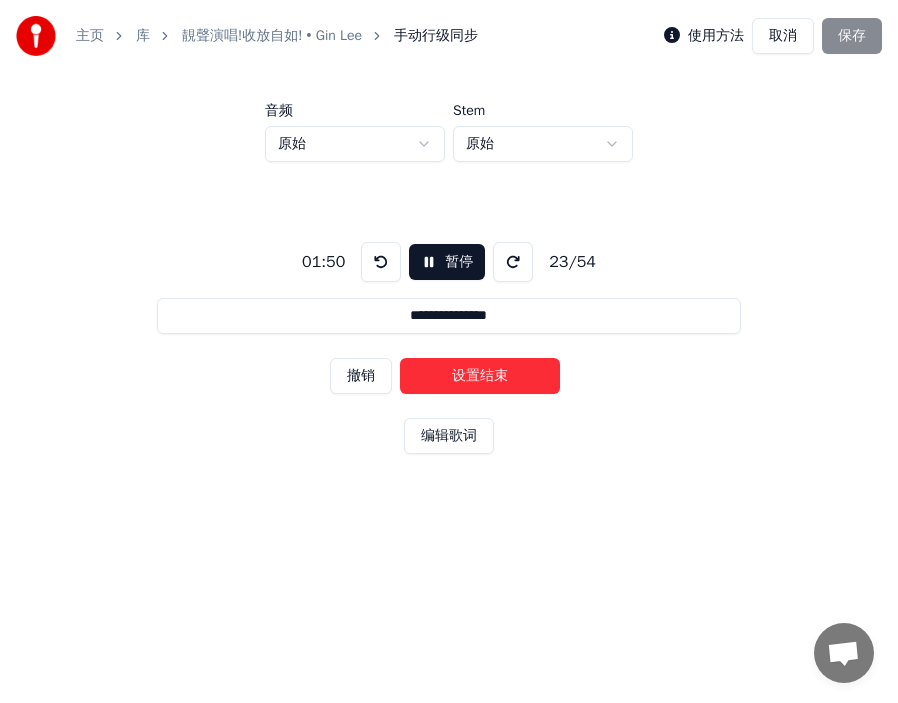 click on "设置结束" at bounding box center (480, 376) 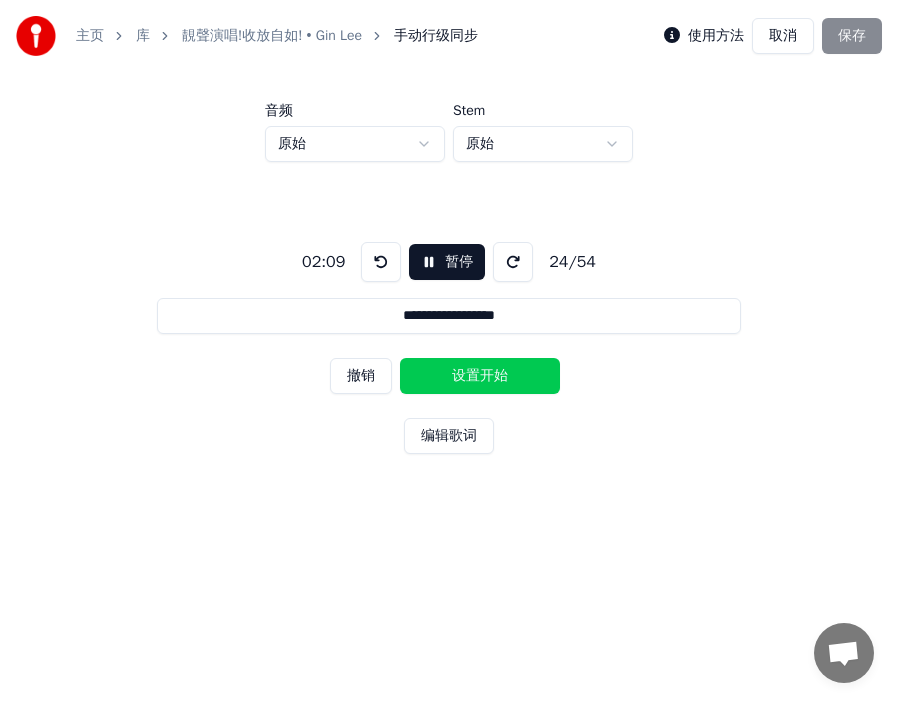 click on "设置开始" at bounding box center [480, 376] 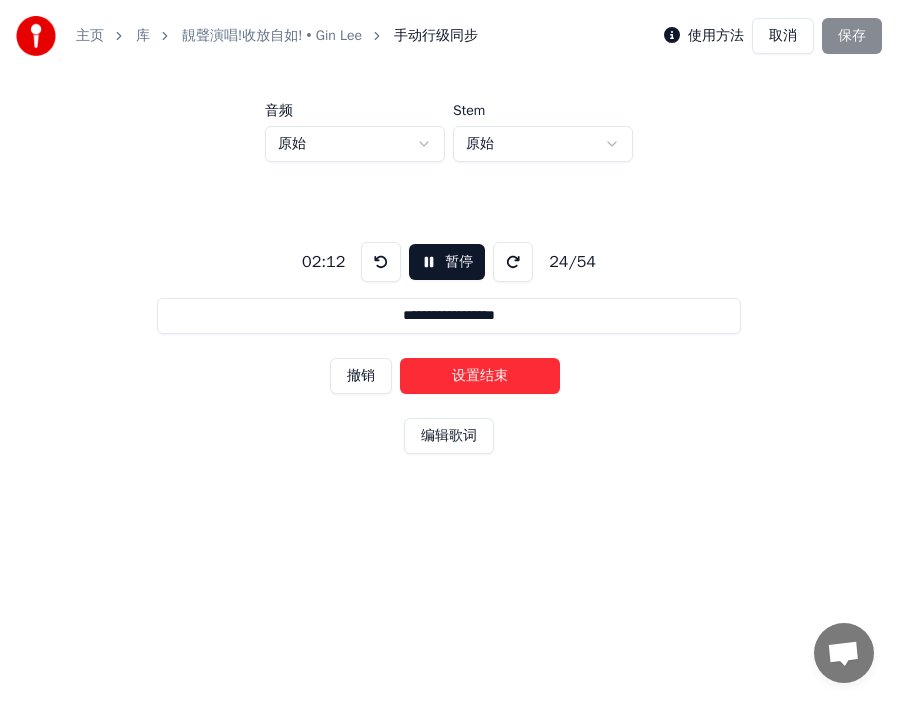 click on "设置结束" at bounding box center (480, 376) 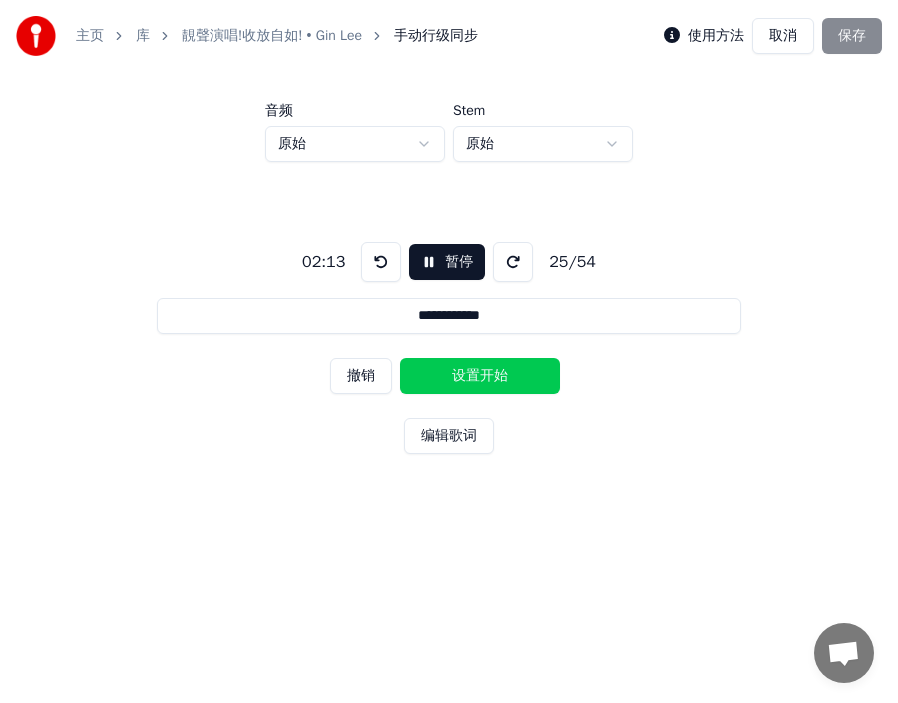 click on "设置开始" at bounding box center (480, 376) 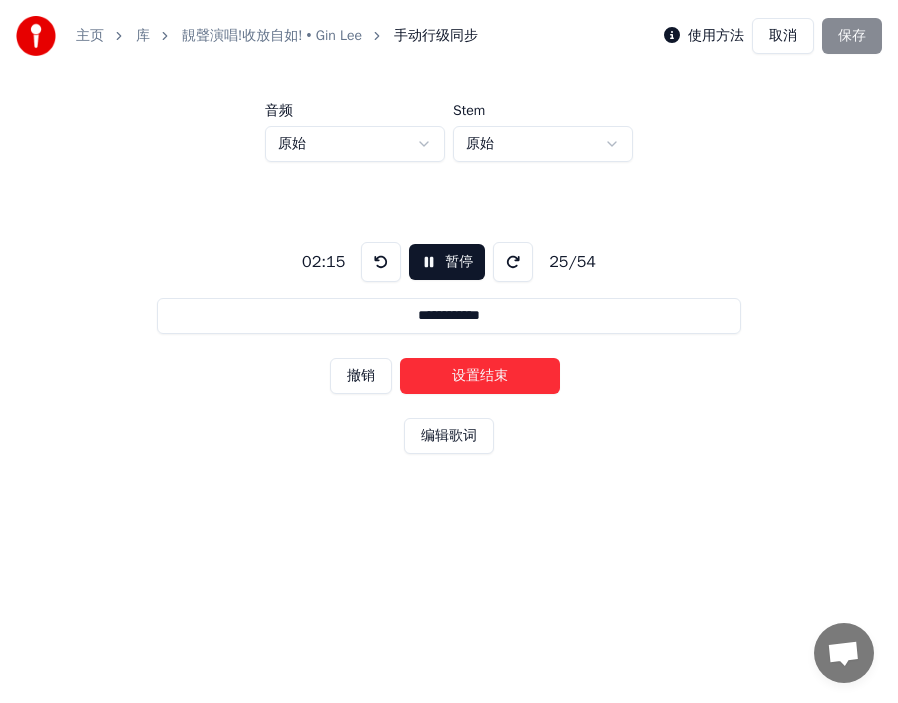 click on "设置结束" at bounding box center [480, 376] 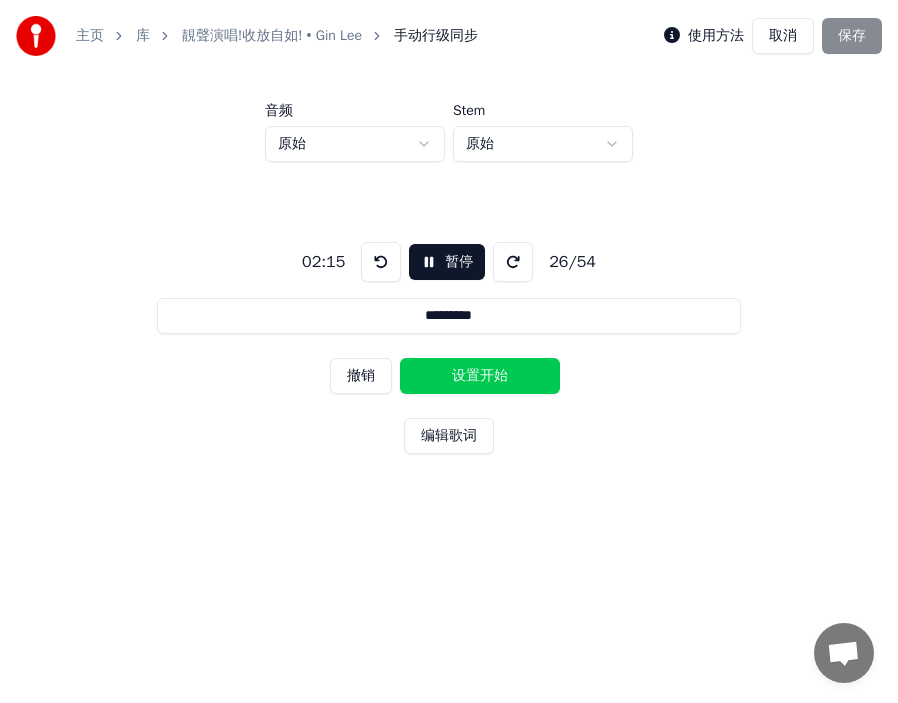 click on "设置开始" at bounding box center [480, 376] 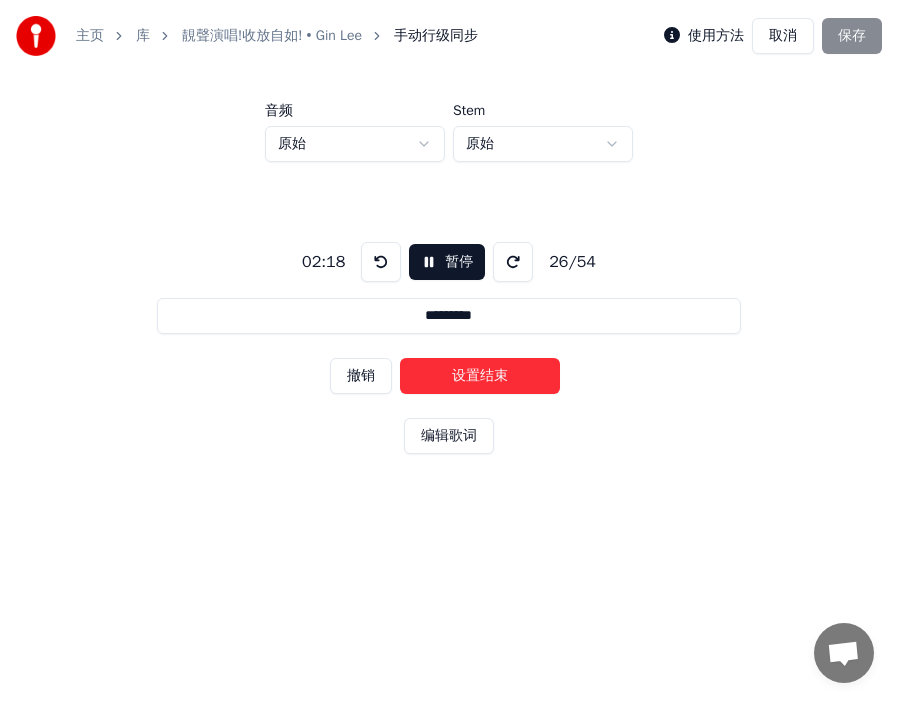 click on "设置结束" at bounding box center (480, 376) 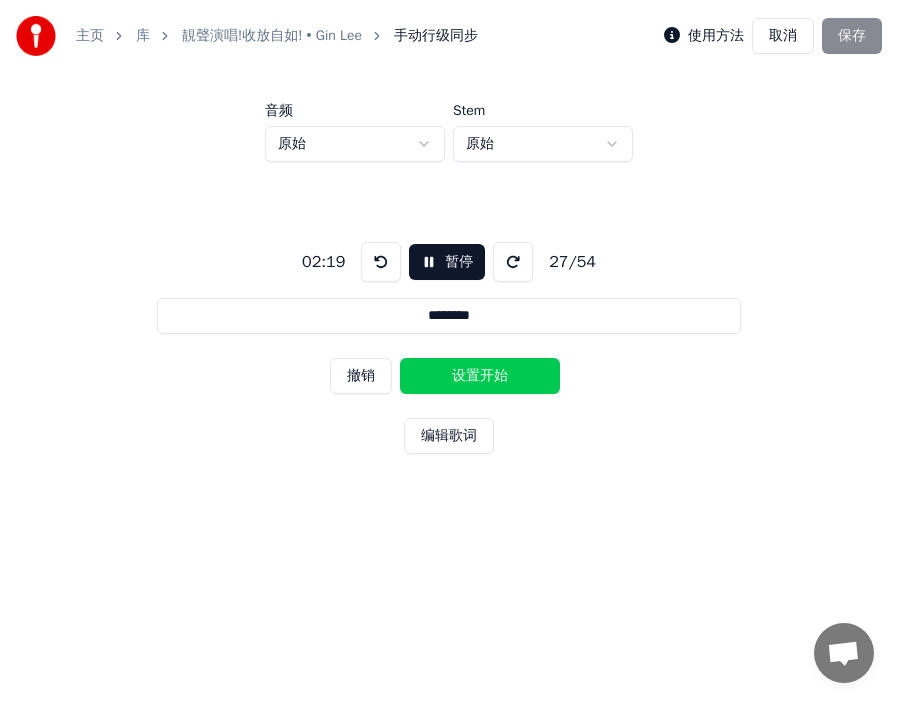 click on "设置开始" at bounding box center [480, 376] 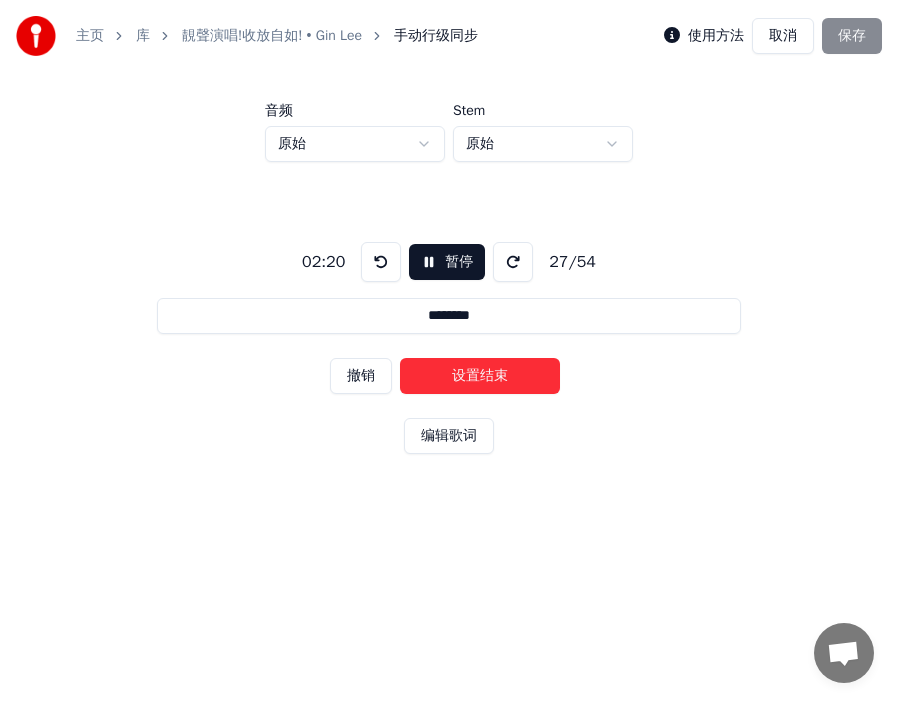 click on "设置结束" at bounding box center (480, 376) 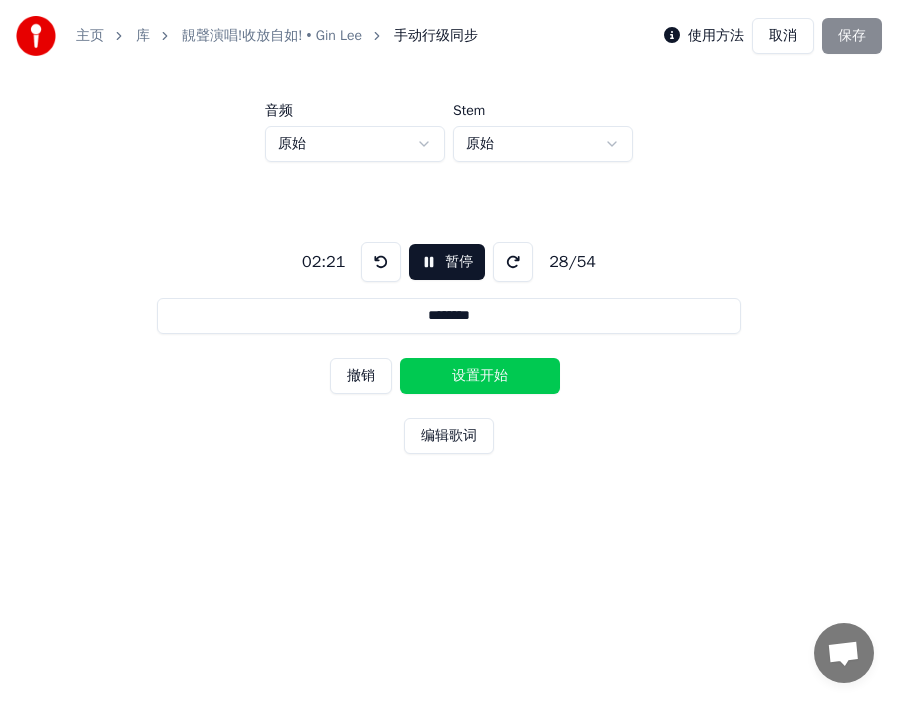 click on "设置开始" at bounding box center [480, 376] 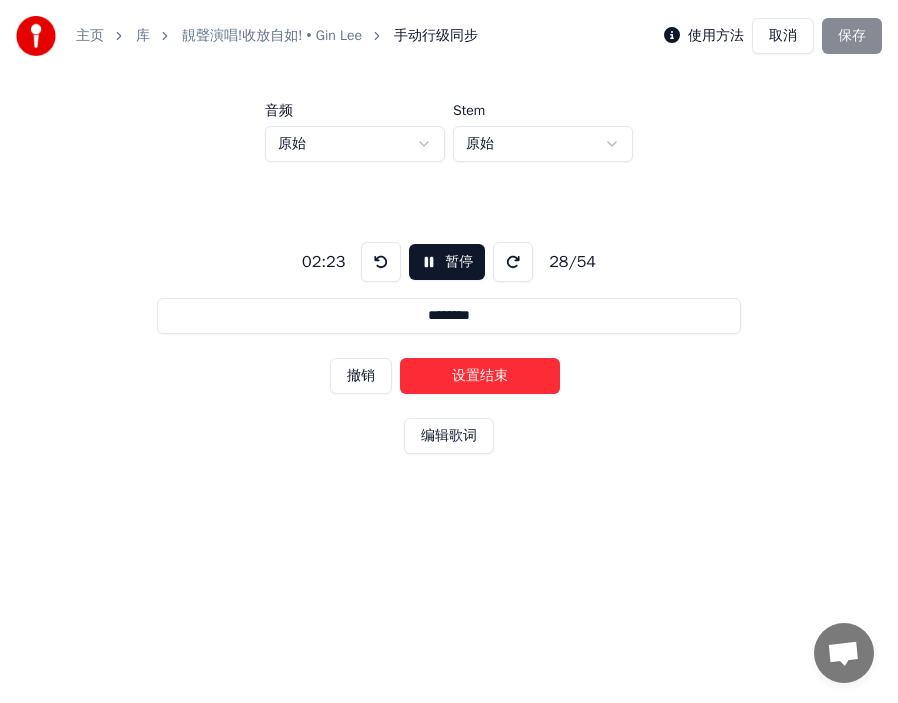 click on "设置结束" at bounding box center (480, 376) 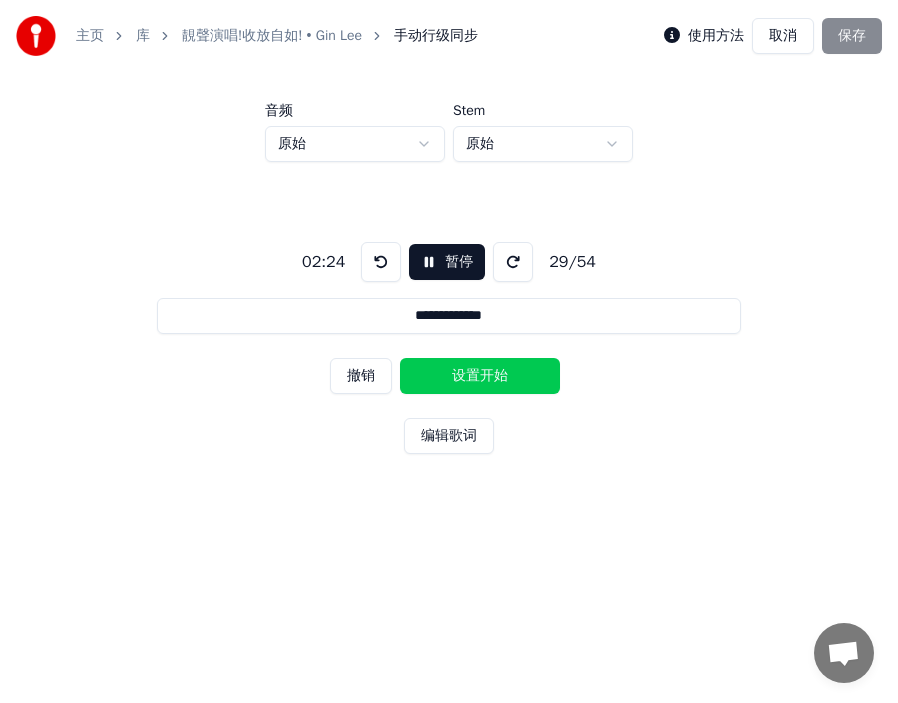 click on "设置开始" at bounding box center [480, 376] 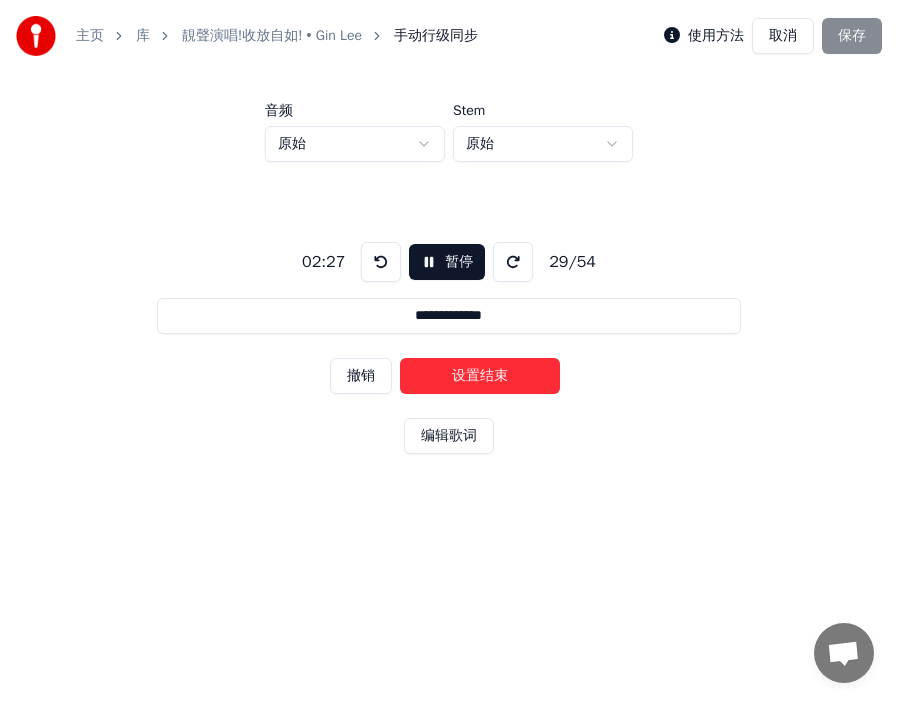 click on "设置结束" at bounding box center [480, 376] 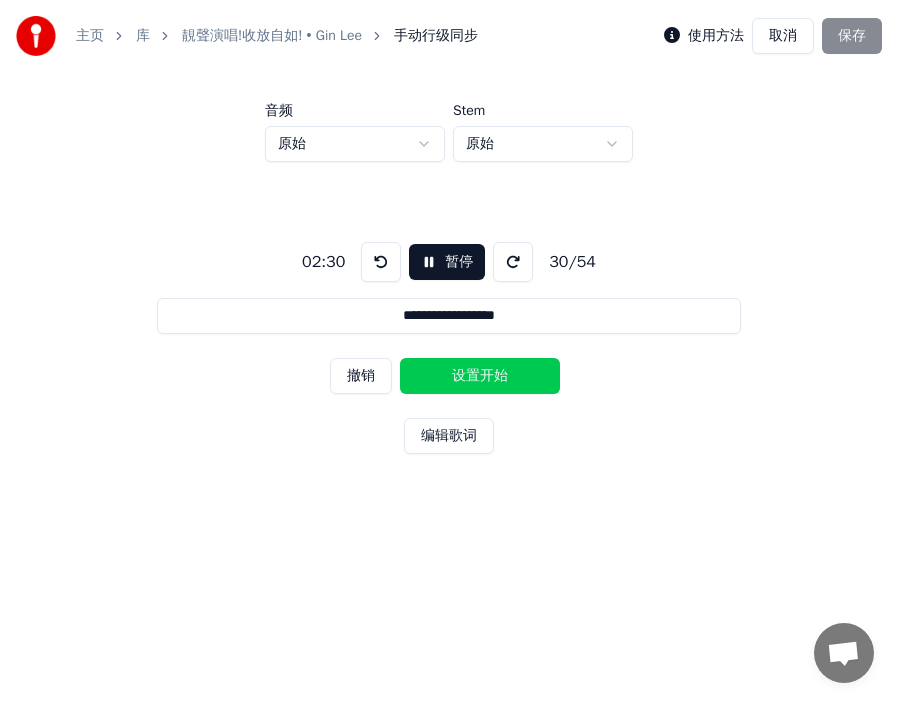 click on "设置开始" at bounding box center (480, 376) 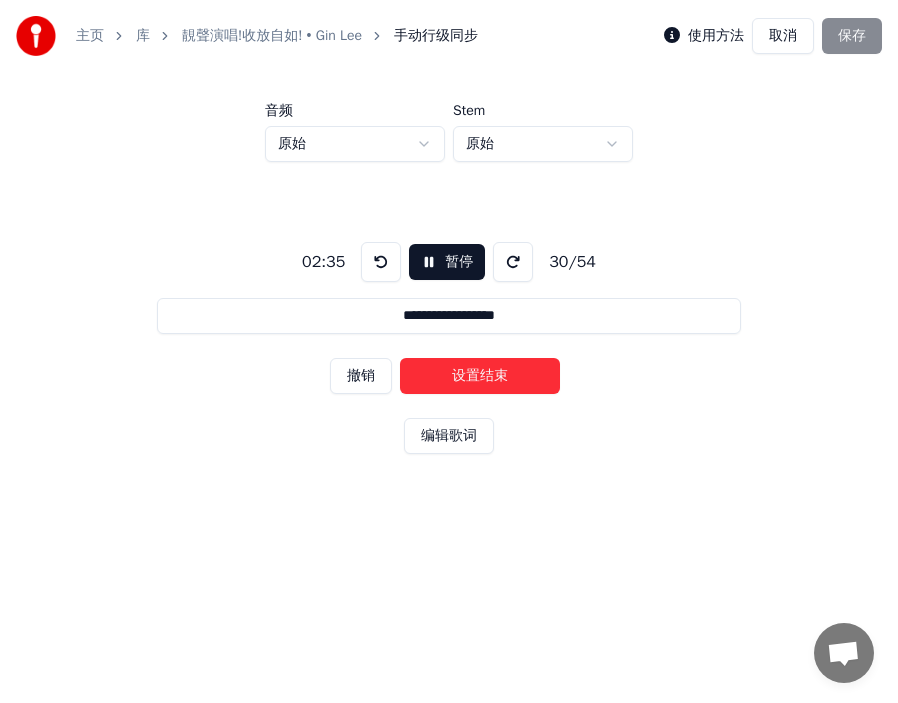 click on "设置结束" at bounding box center [480, 376] 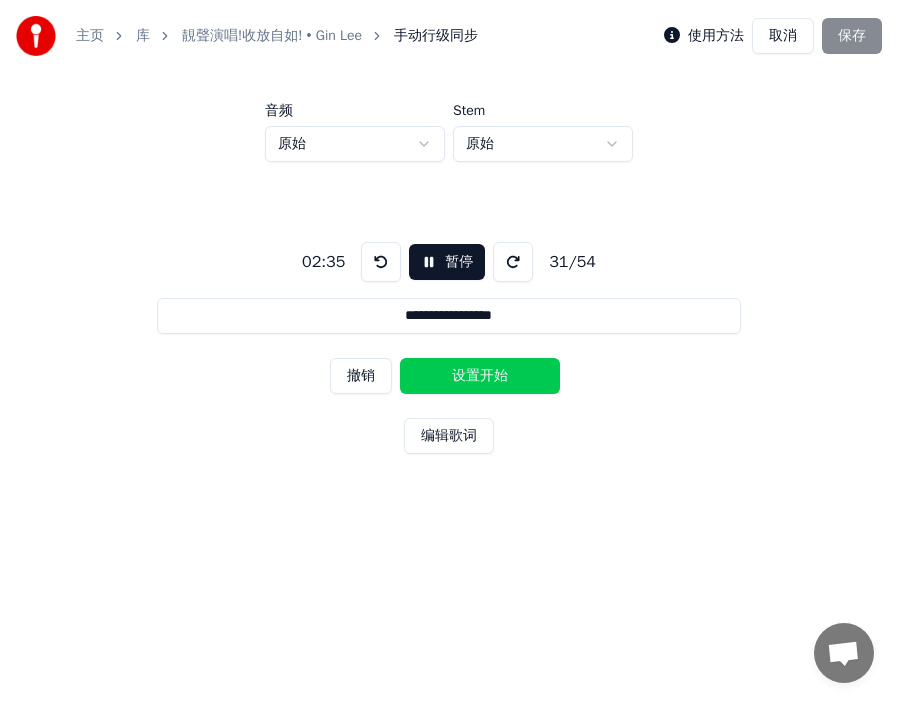 click on "设置开始" at bounding box center [480, 376] 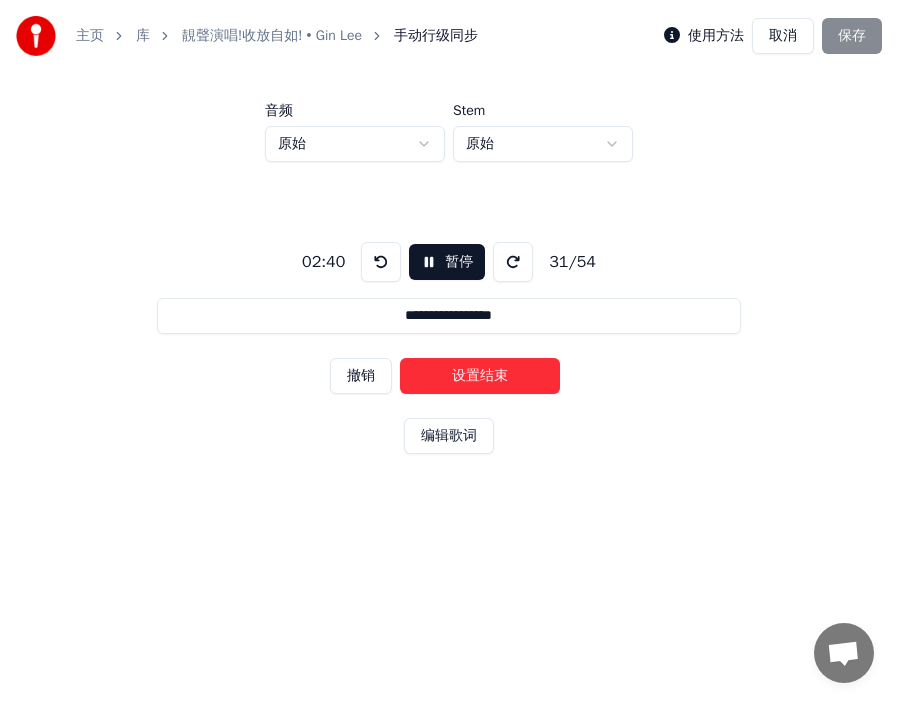 click on "设置结束" at bounding box center (480, 376) 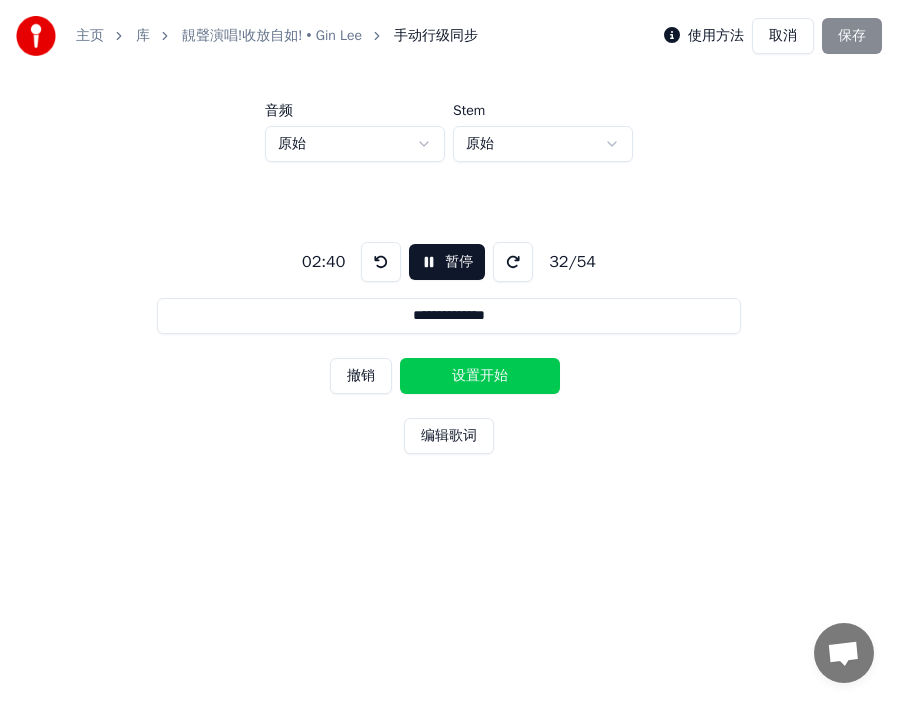 click on "设置开始" at bounding box center [480, 376] 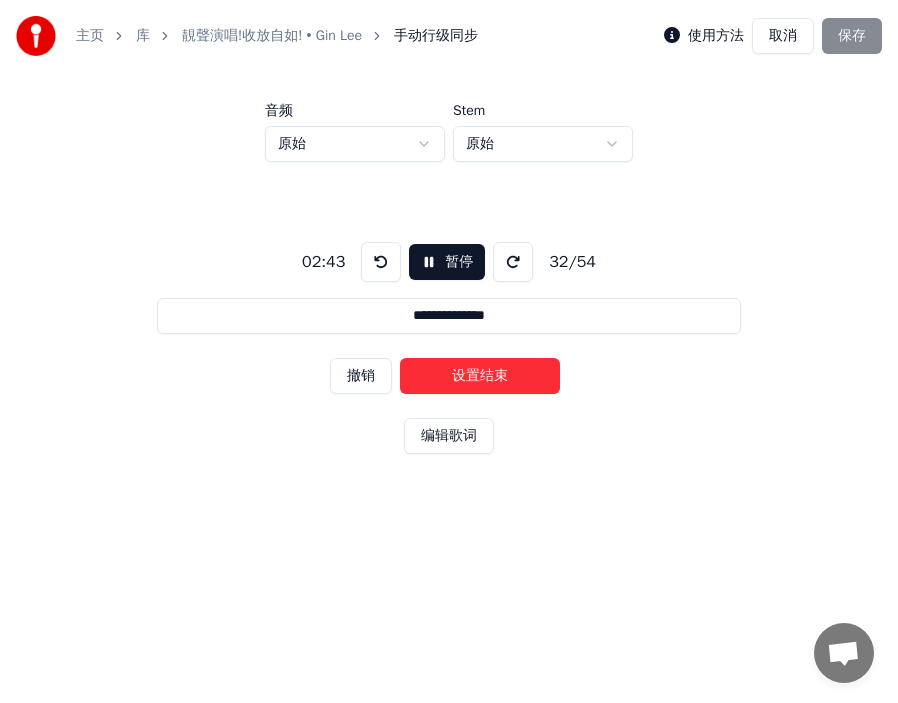 click on "设置结束" at bounding box center [480, 376] 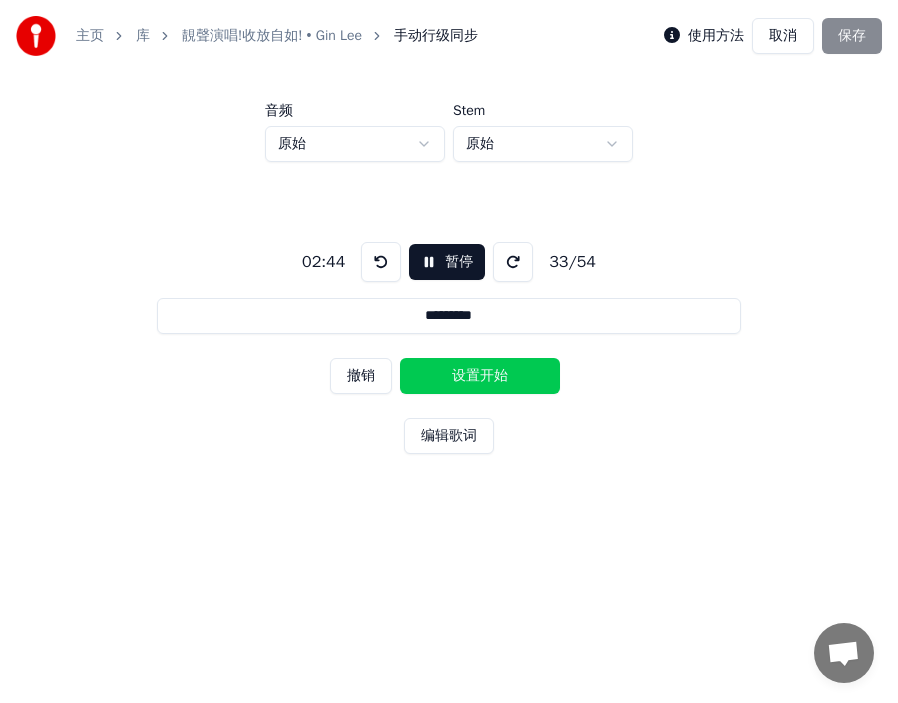 click on "设置开始" at bounding box center (480, 376) 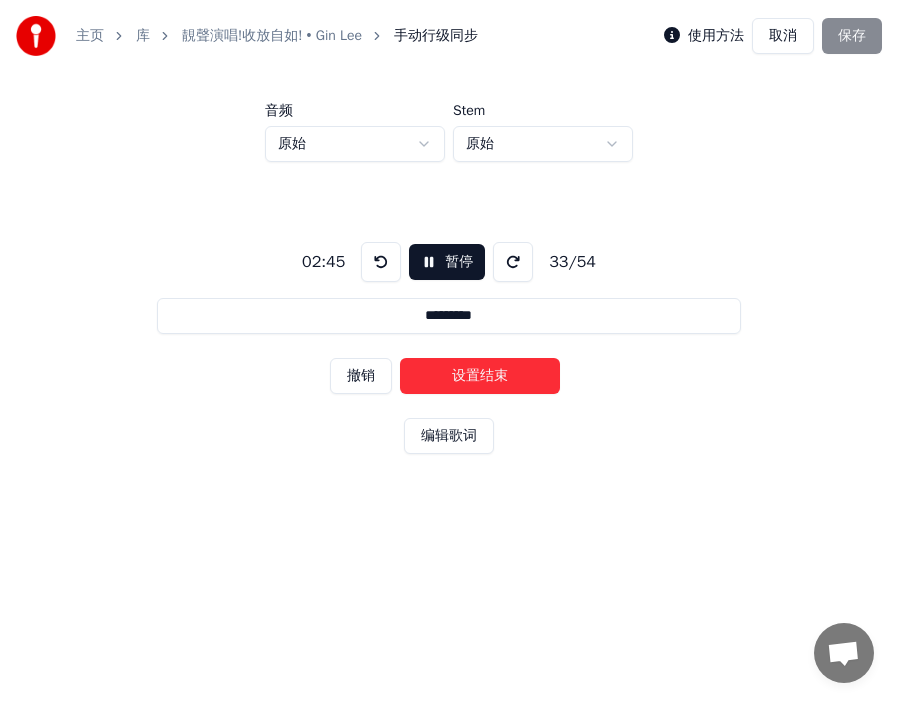 click on "设置结束" at bounding box center (480, 376) 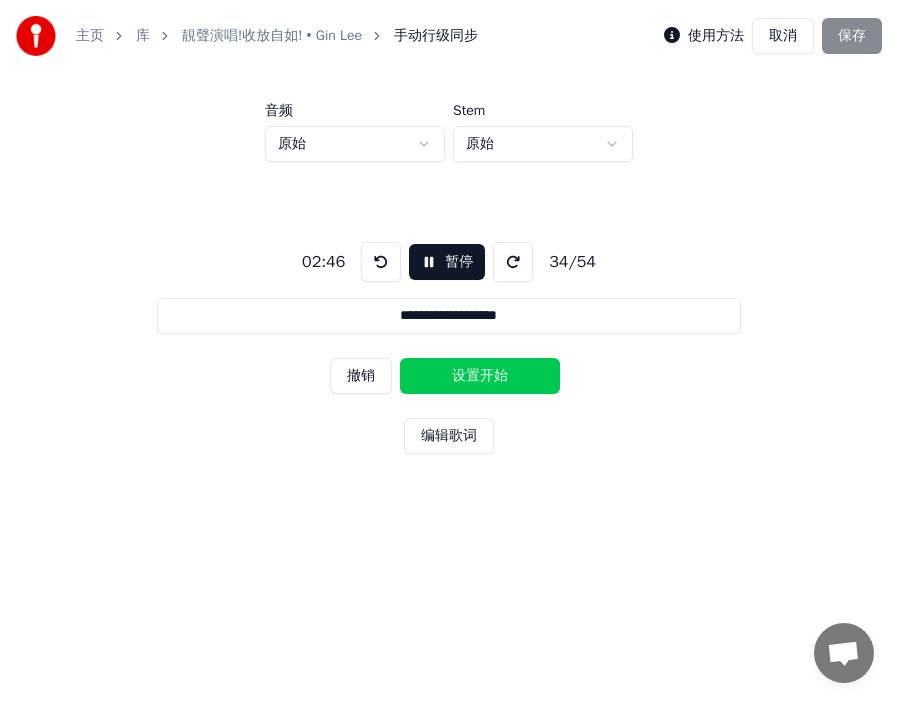 click on "设置开始" at bounding box center (480, 376) 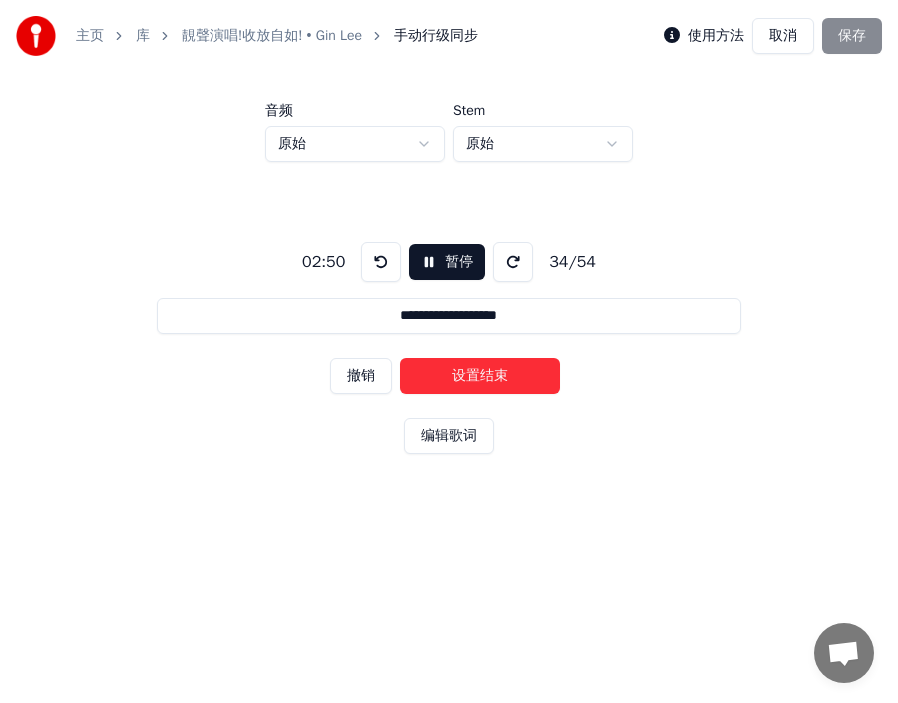 click on "设置结束" at bounding box center [480, 376] 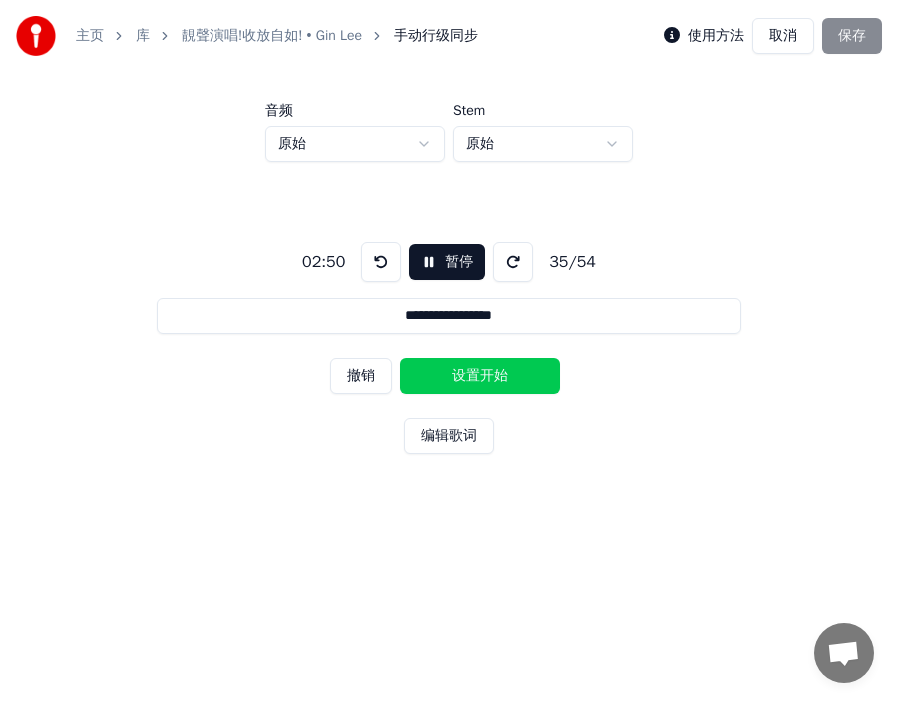 click on "设置开始" at bounding box center [480, 376] 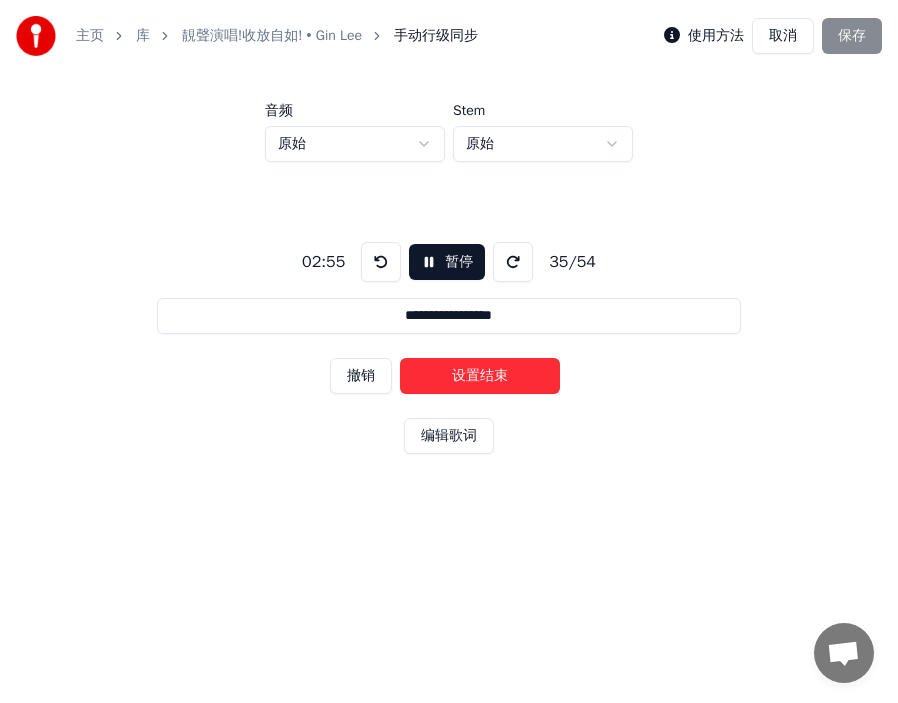 click on "设置结束" at bounding box center (480, 376) 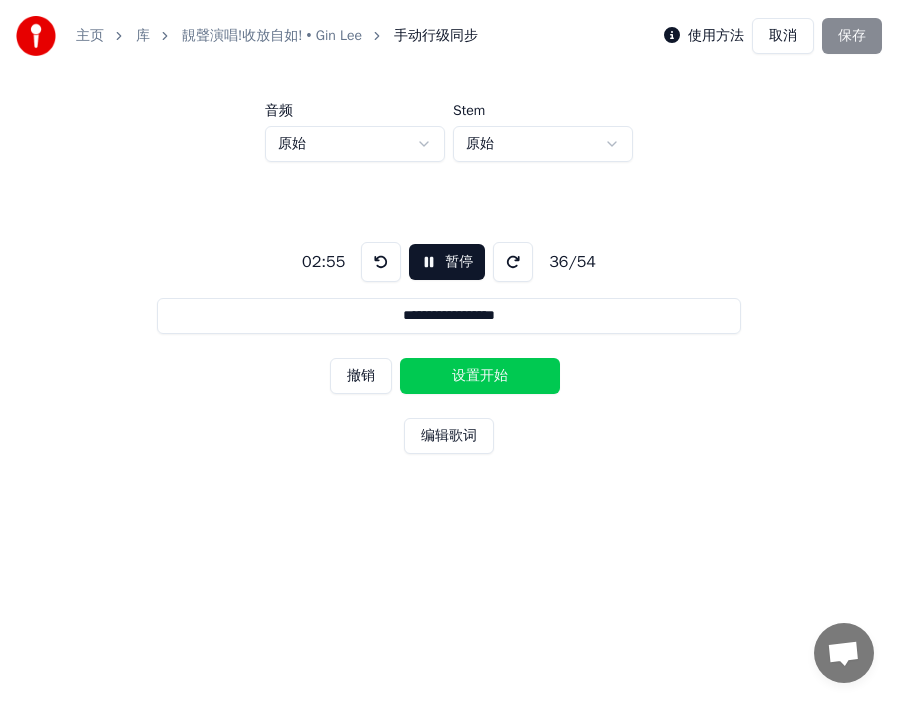 click on "设置开始" at bounding box center (480, 376) 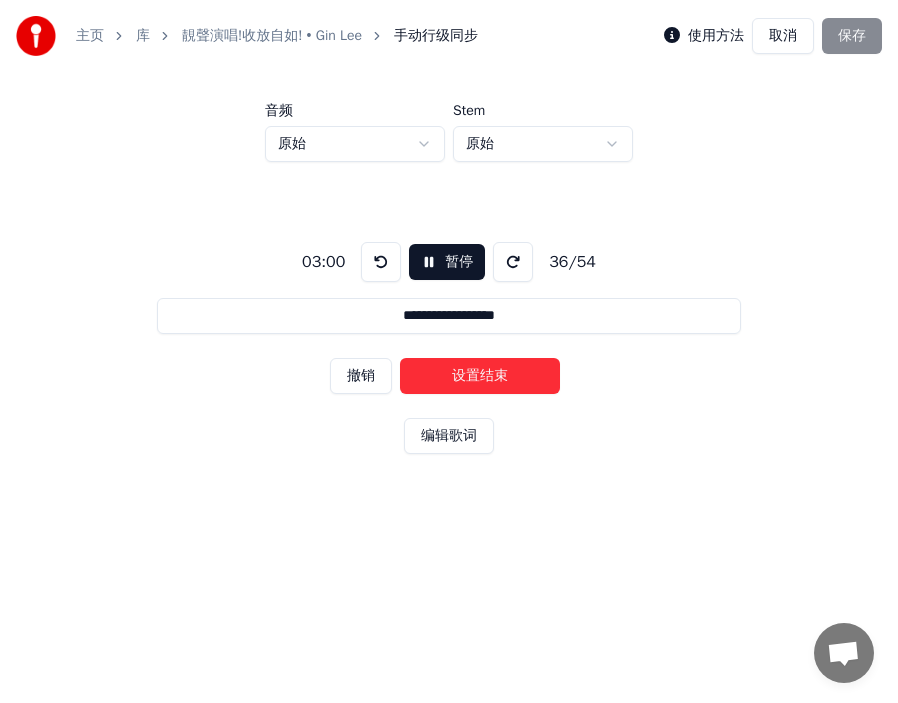 click on "设置结束" at bounding box center [480, 376] 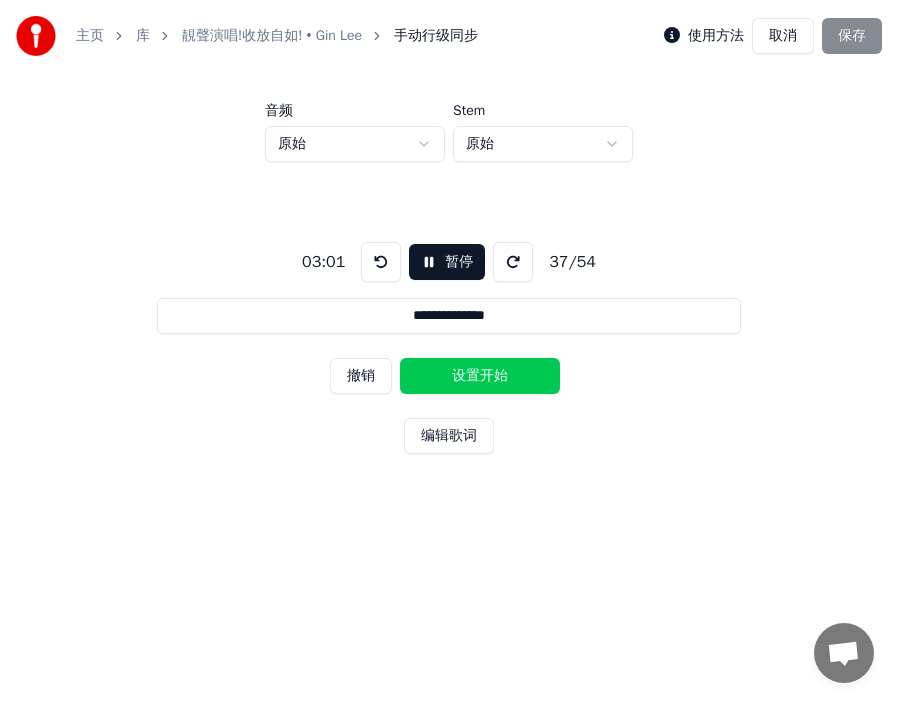 click on "设置开始" at bounding box center (480, 376) 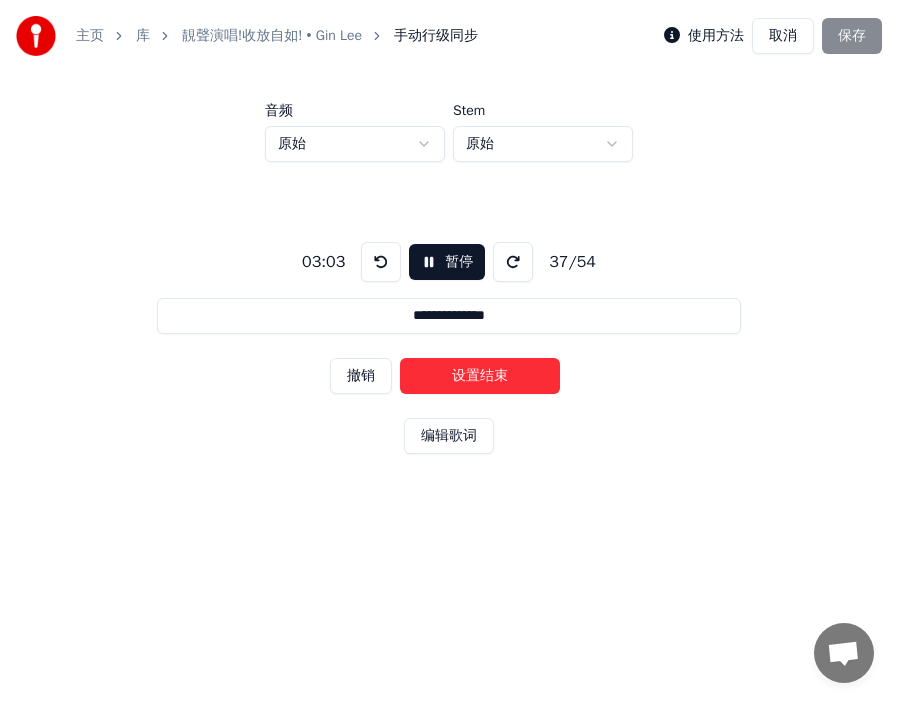 click on "设置结束" at bounding box center (480, 376) 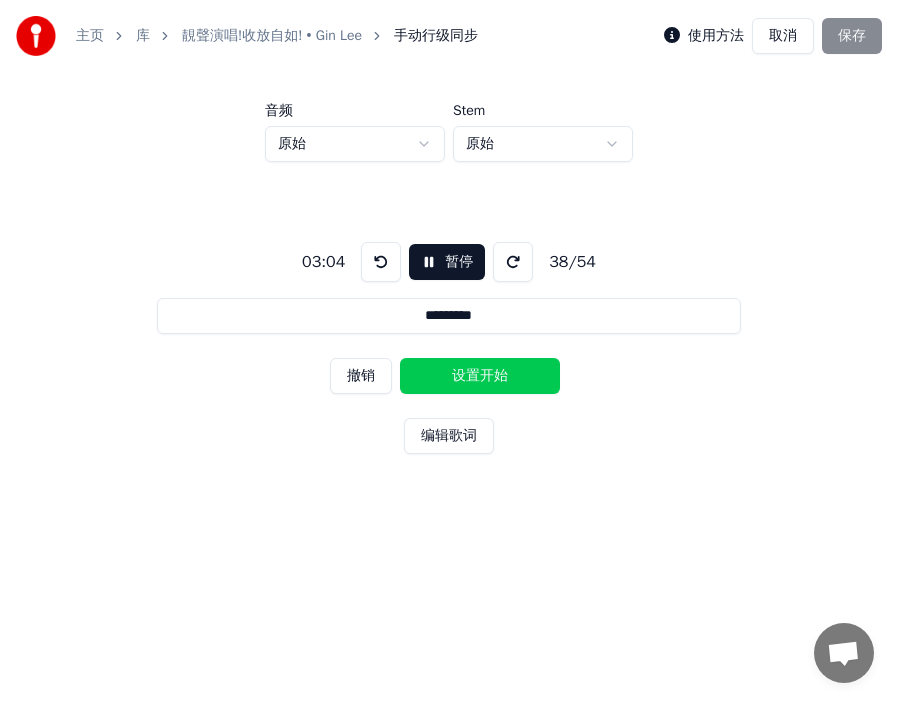 click on "设置开始" at bounding box center [480, 376] 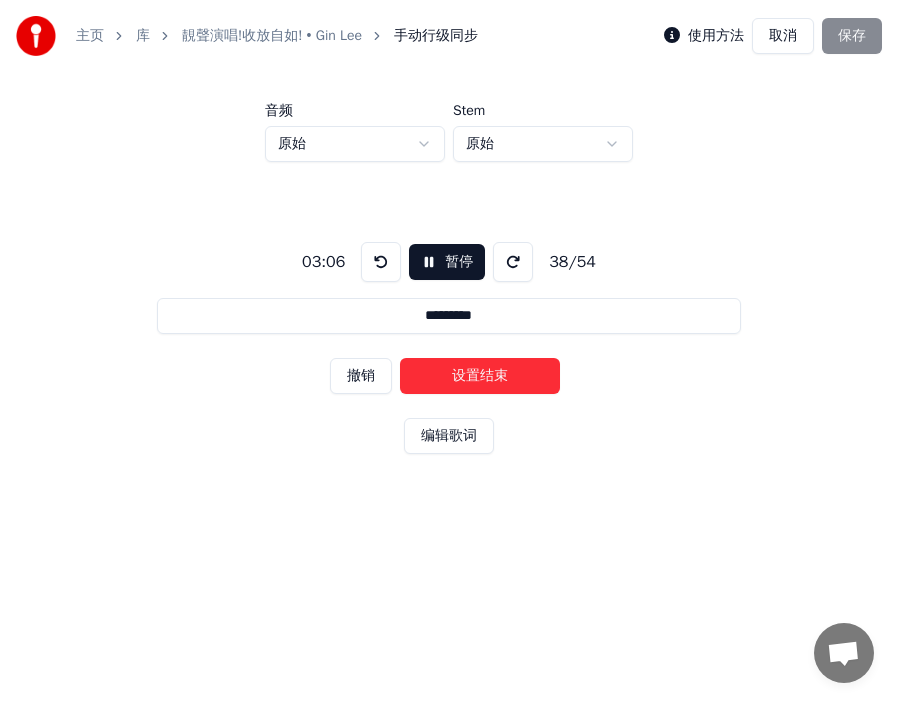 click on "设置结束" at bounding box center [480, 376] 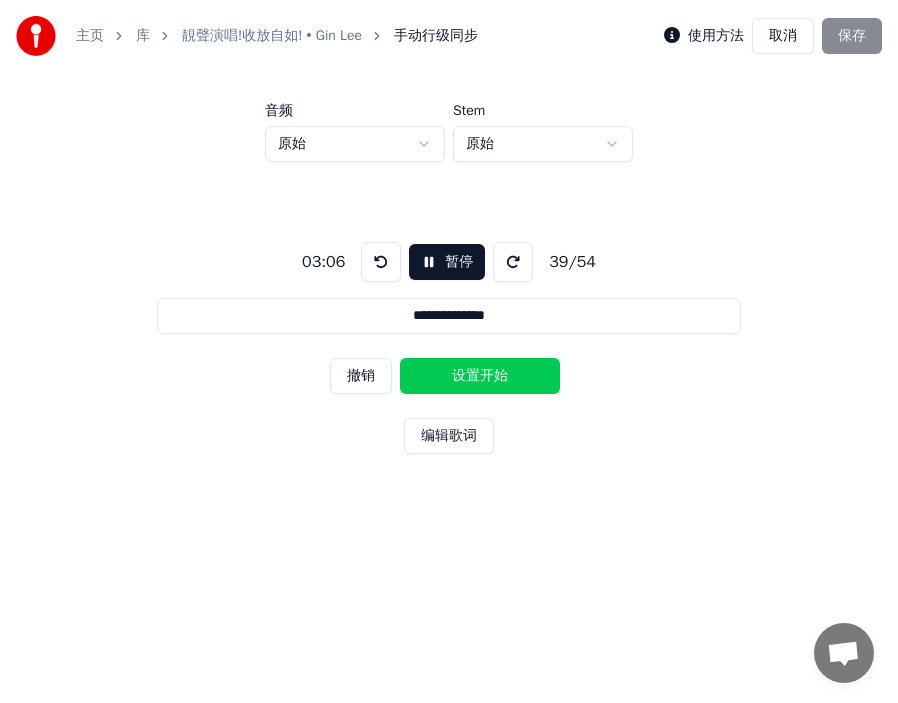 click on "设置开始" at bounding box center [480, 376] 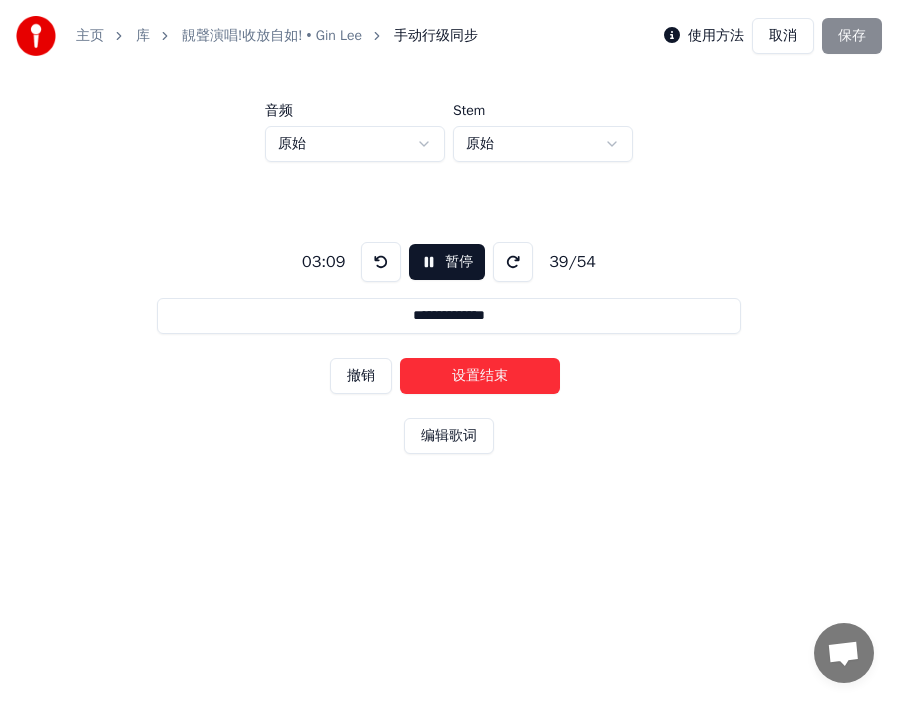 click on "设置结束" at bounding box center (480, 376) 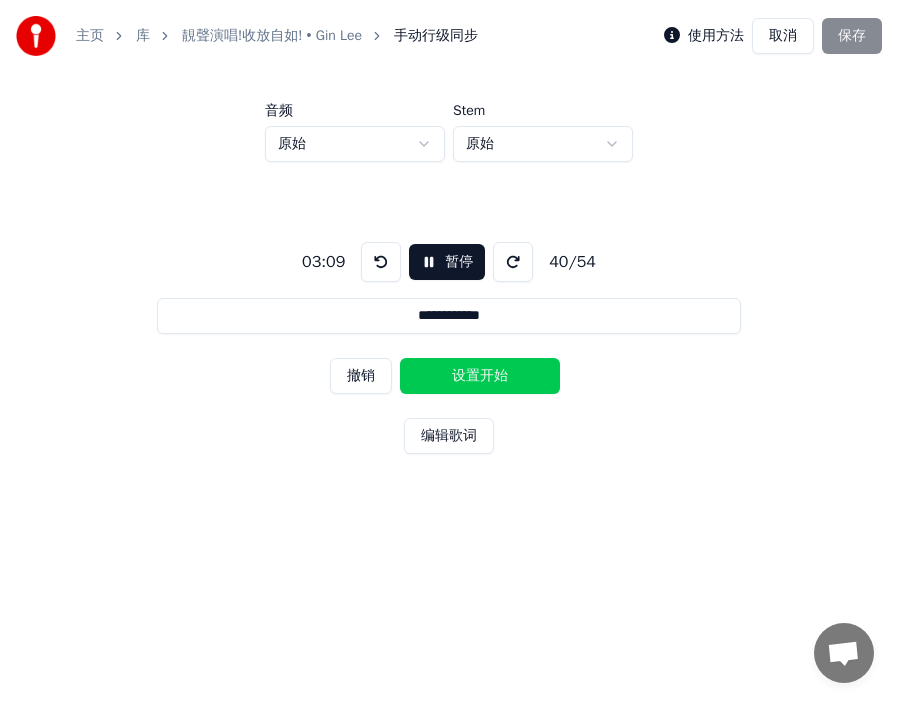 click on "设置开始" at bounding box center [480, 376] 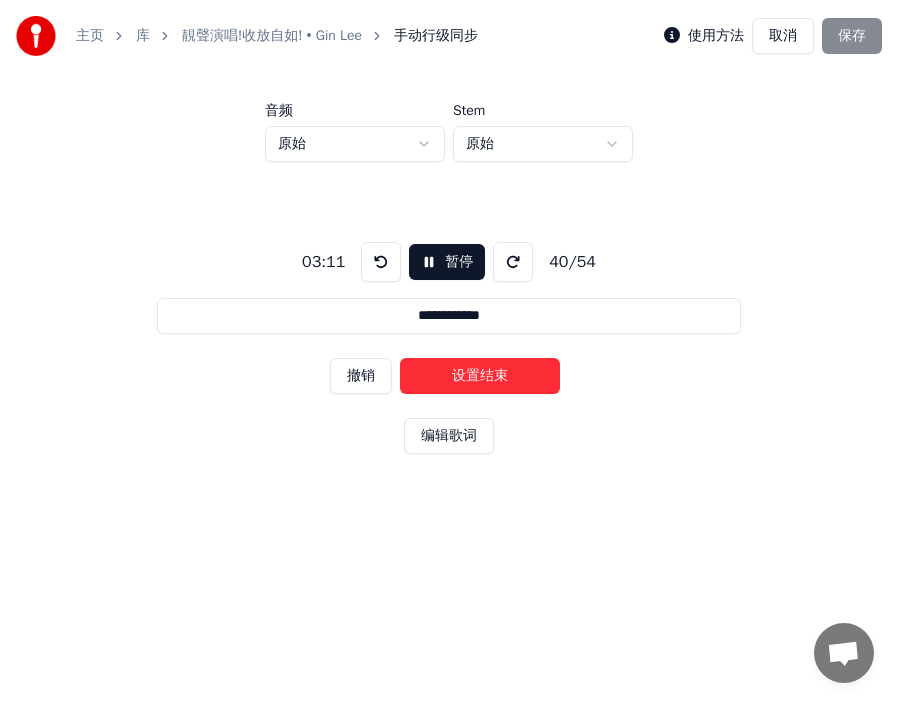 click on "设置结束" at bounding box center (480, 376) 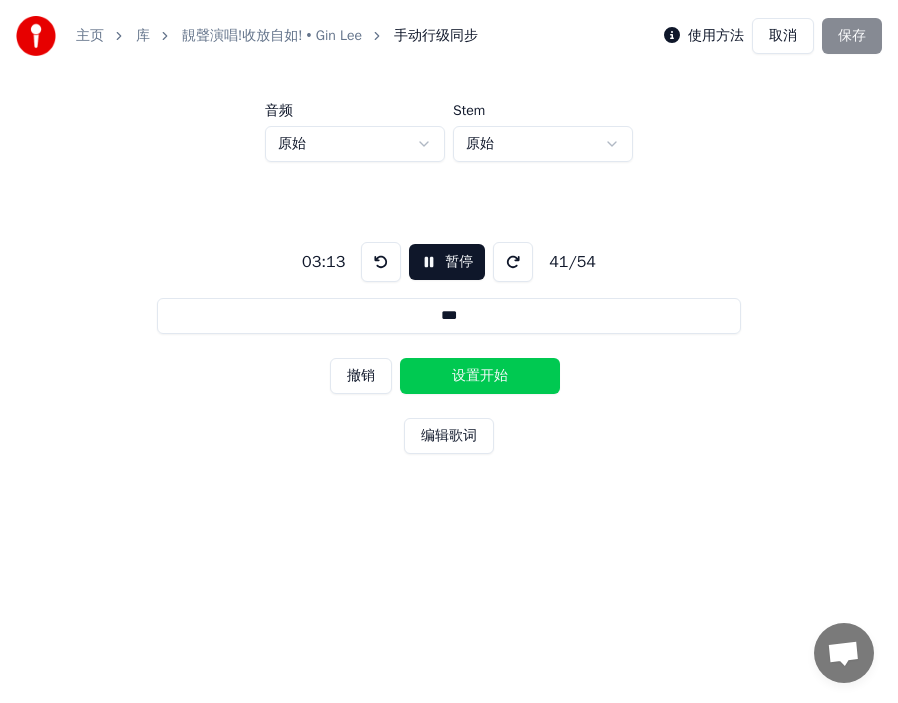 click on "设置开始" at bounding box center (480, 376) 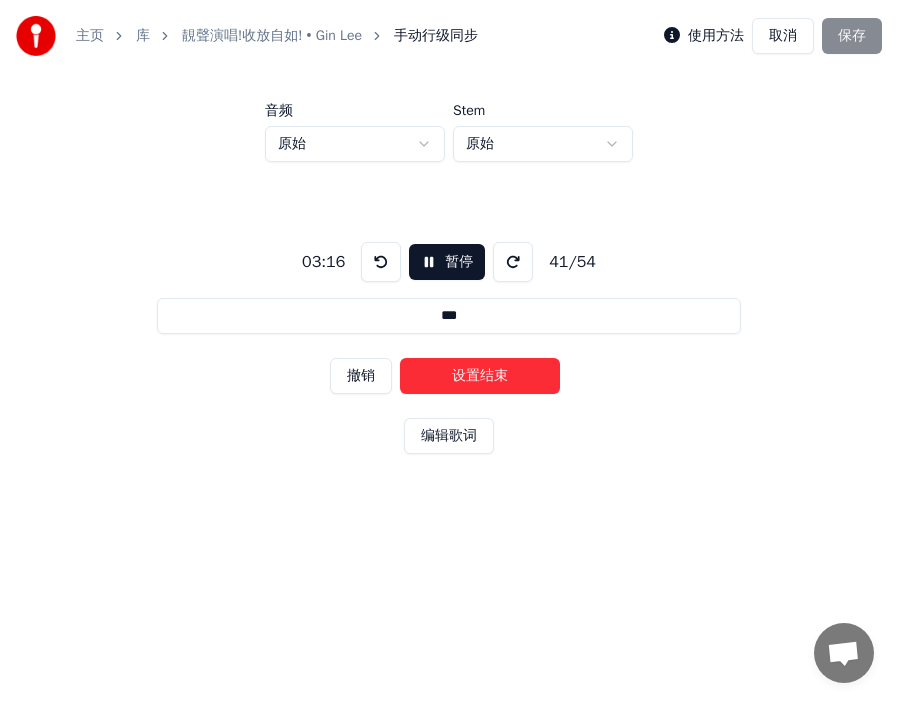 click on "设置结束" at bounding box center (480, 376) 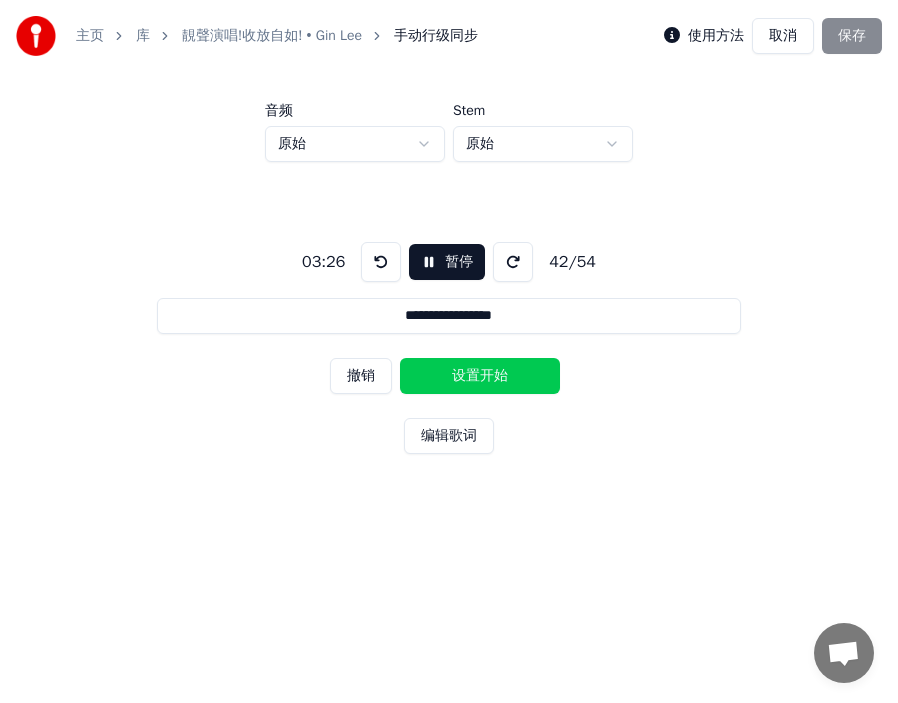 click at bounding box center (381, 262) 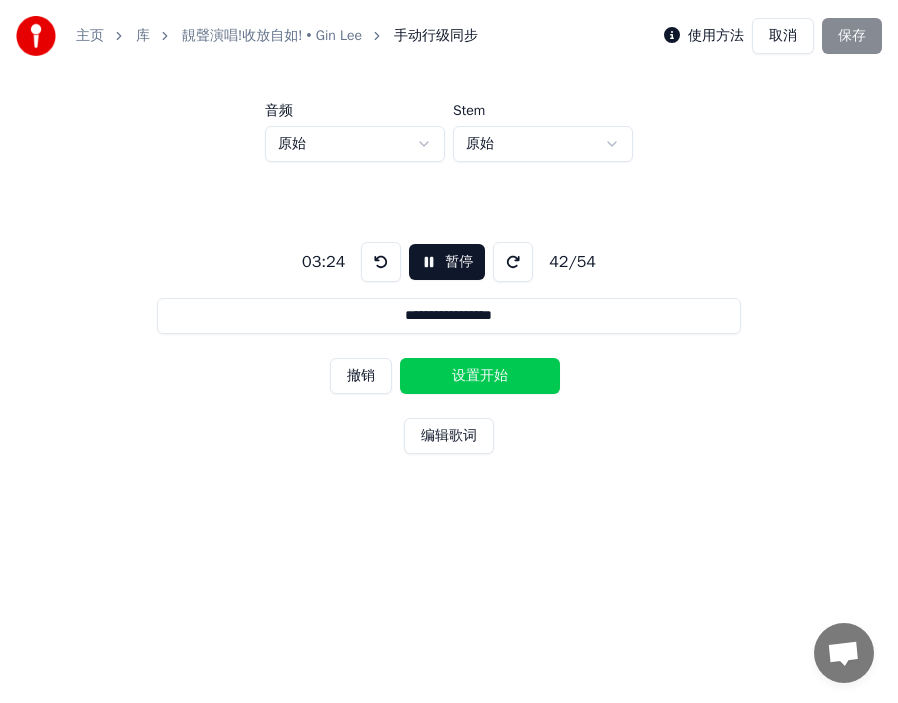 click on "设置开始" at bounding box center (480, 376) 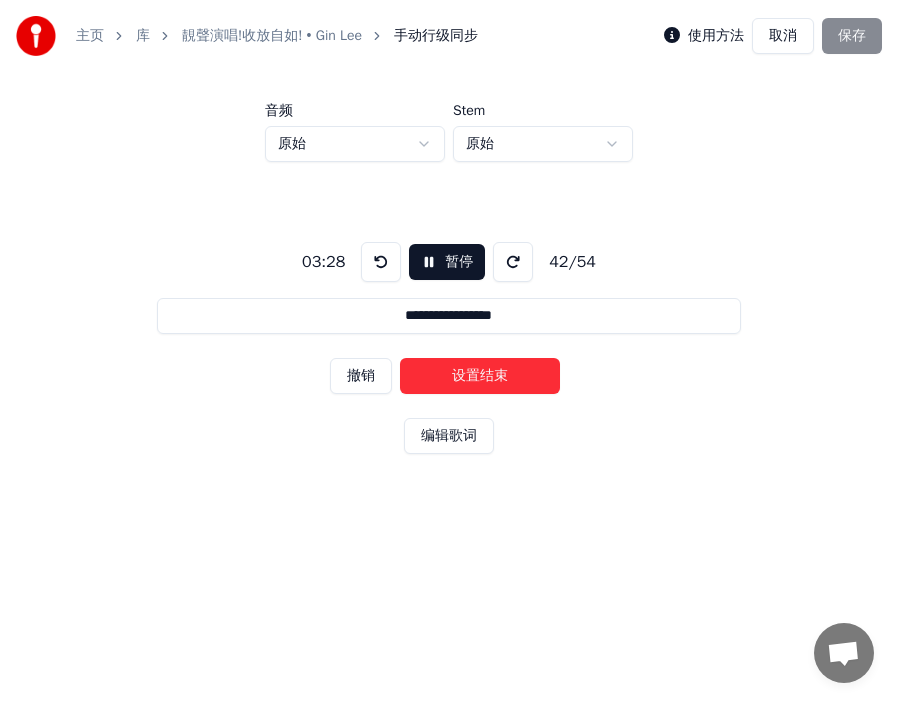 click on "设置结束" at bounding box center [480, 376] 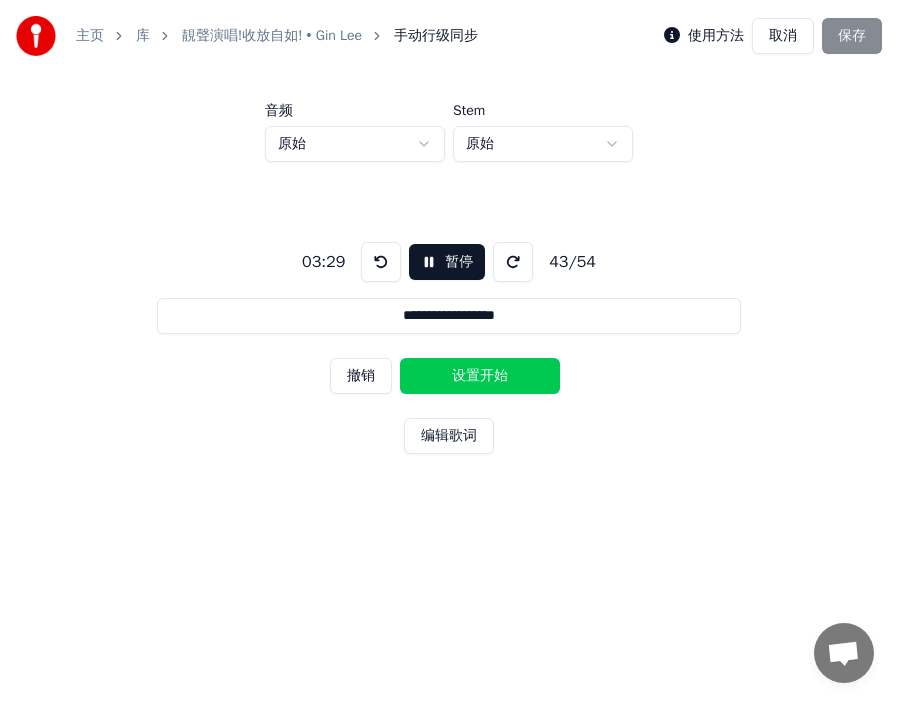 click on "设置开始" at bounding box center (480, 376) 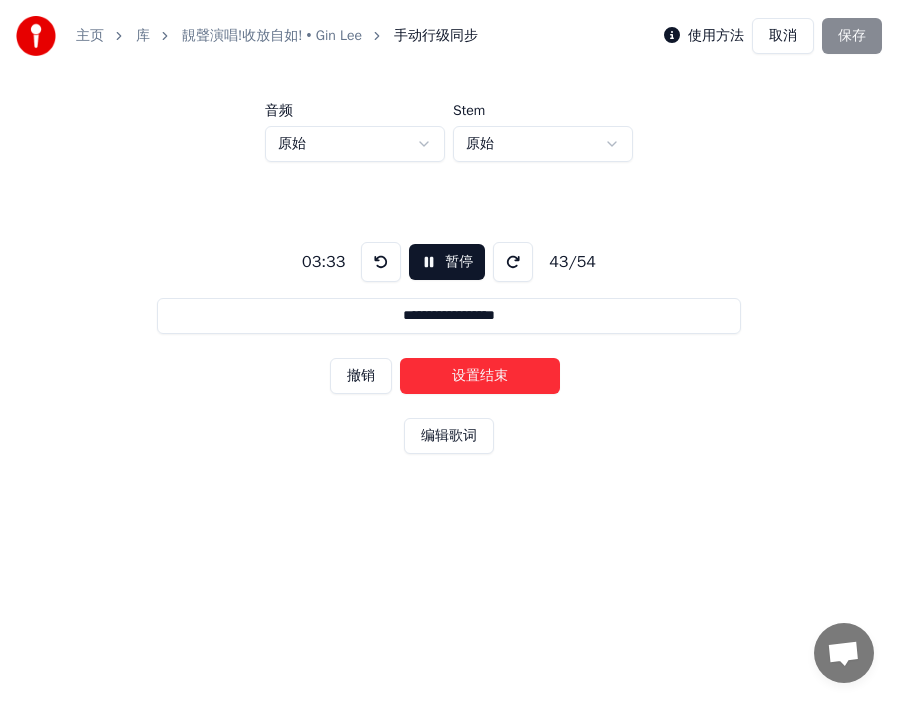 click on "设置结束" at bounding box center [480, 376] 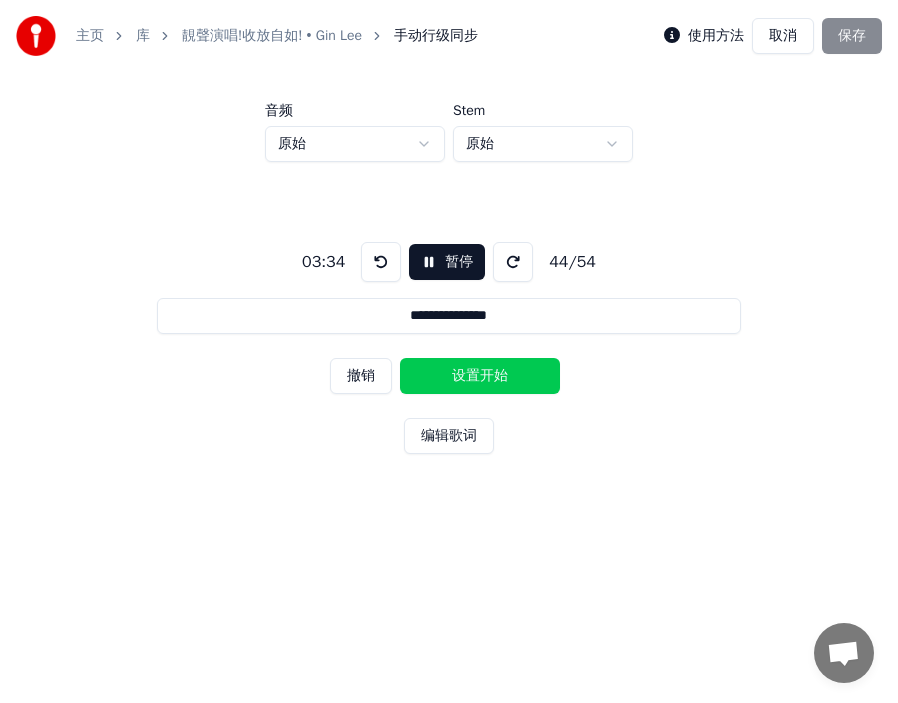 click on "设置开始" at bounding box center [480, 376] 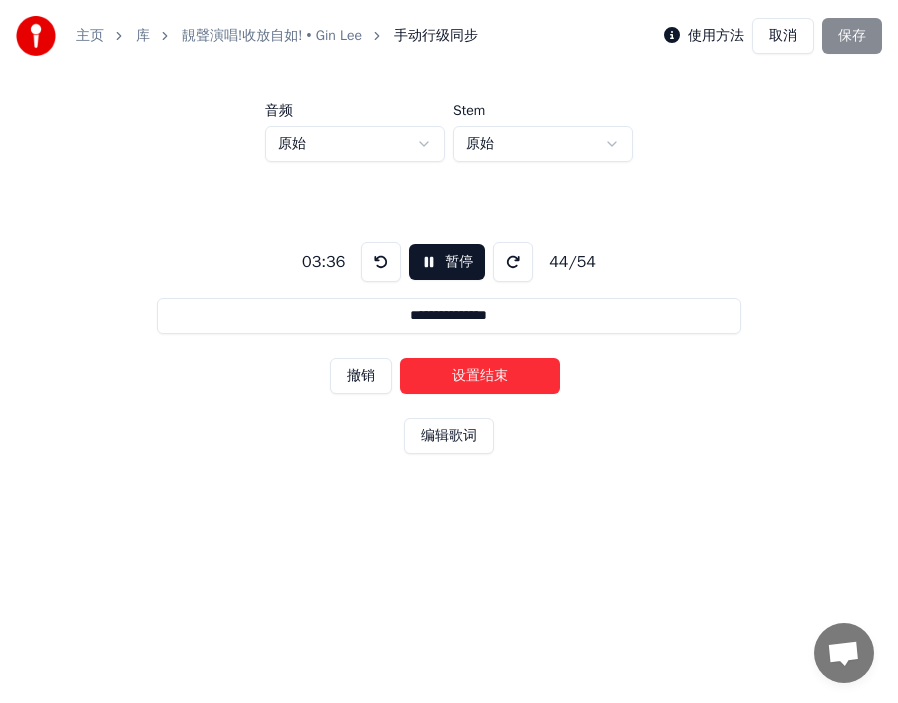 click on "设置结束" at bounding box center [480, 376] 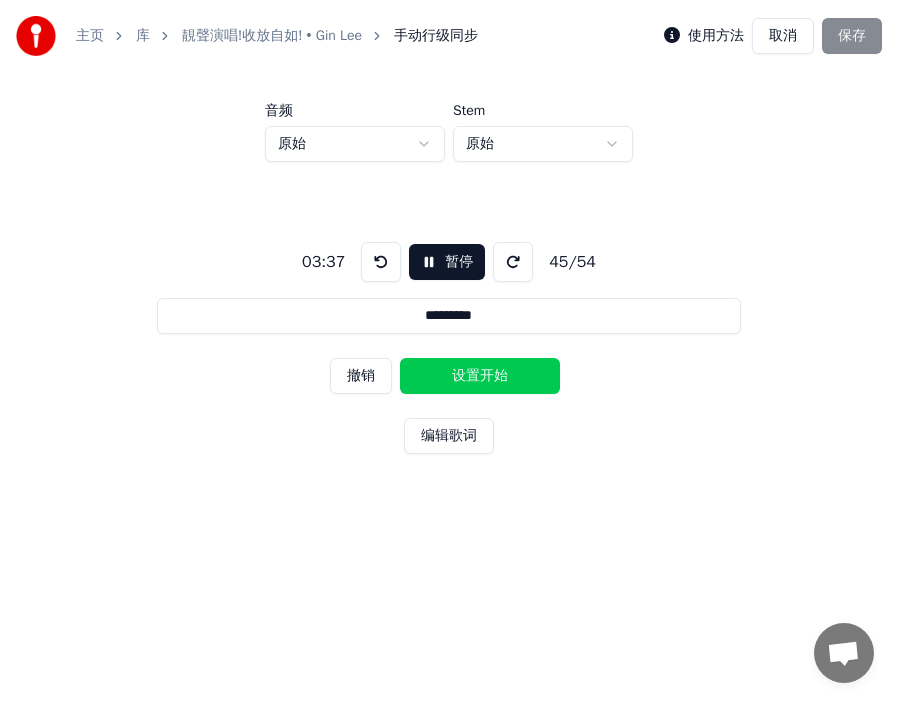 click on "设置开始" at bounding box center [480, 376] 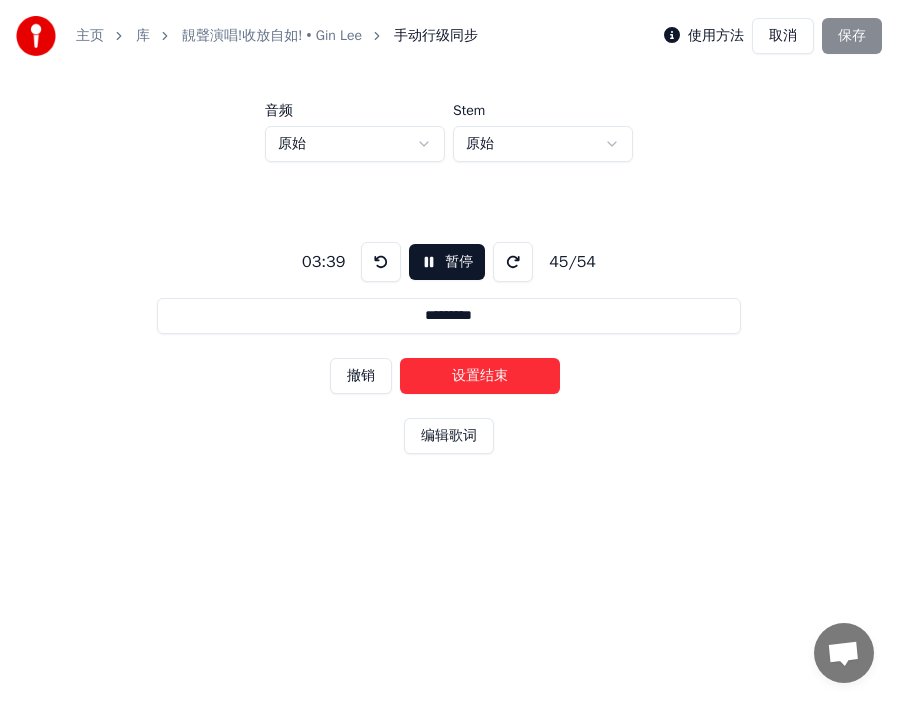 click on "设置结束" at bounding box center [480, 376] 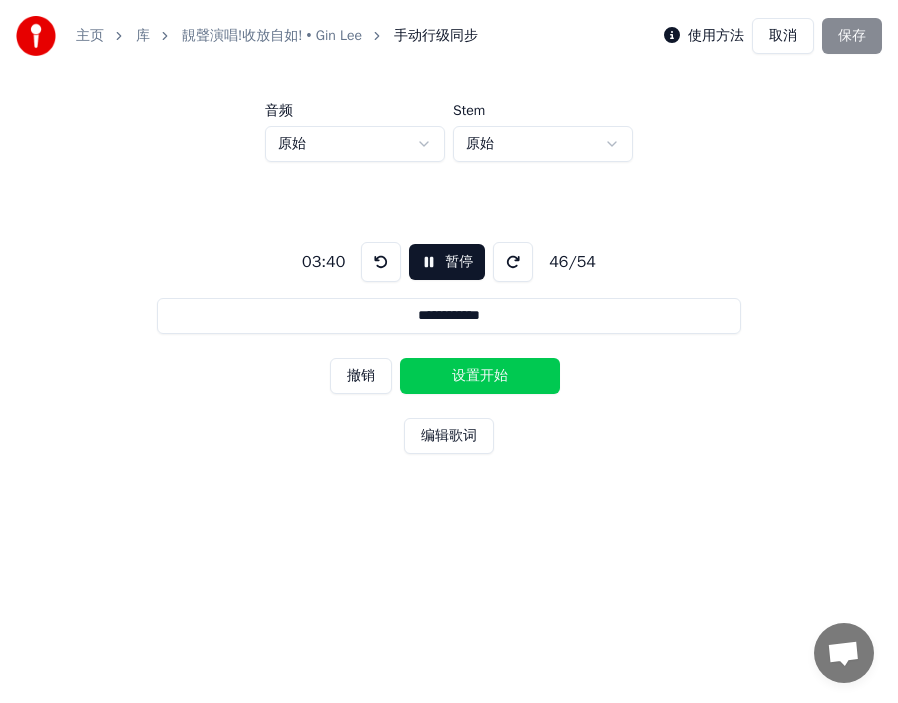 click on "设置开始" at bounding box center (480, 376) 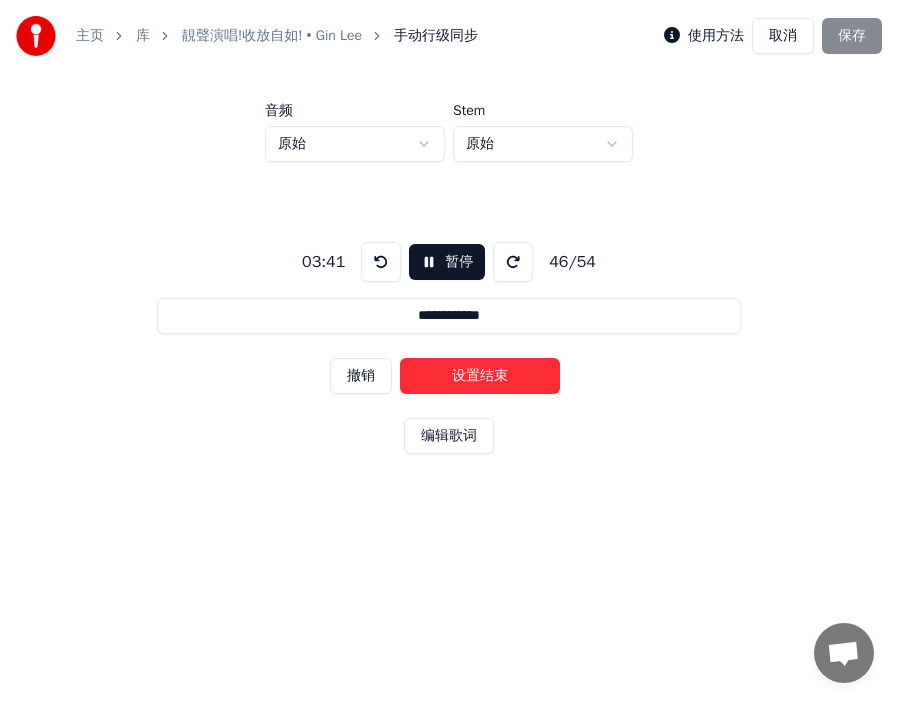 click on "设置结束" at bounding box center (480, 376) 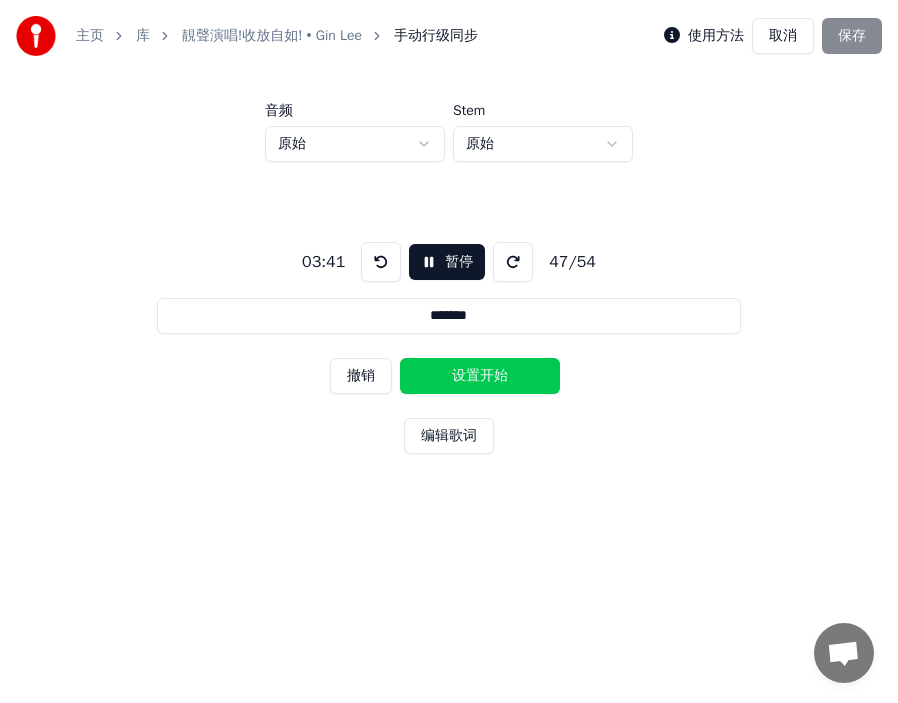 click on "设置开始" at bounding box center [480, 376] 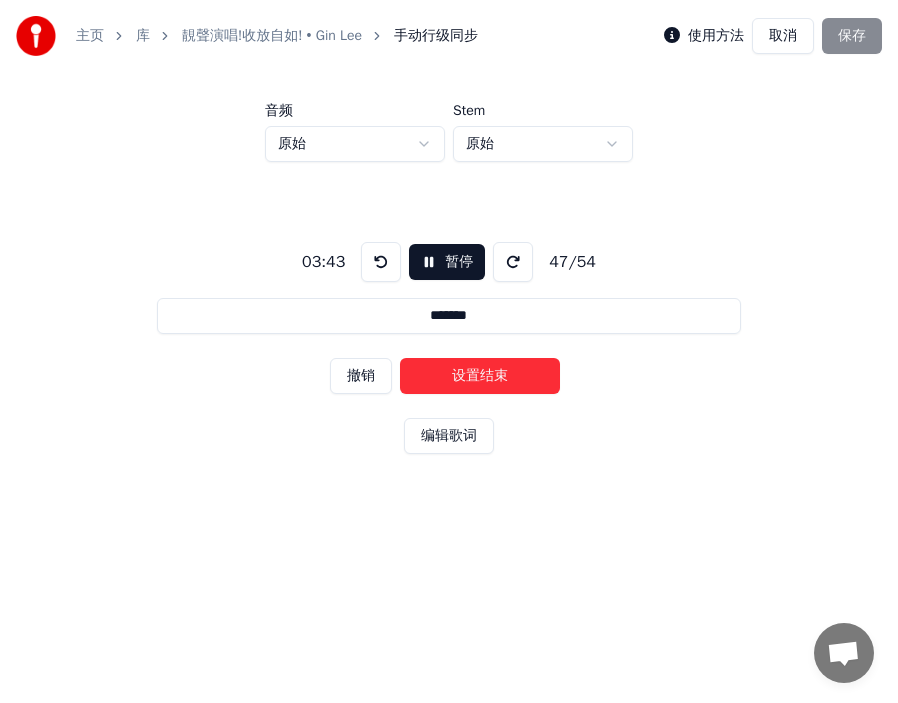 click on "设置结束" at bounding box center (480, 376) 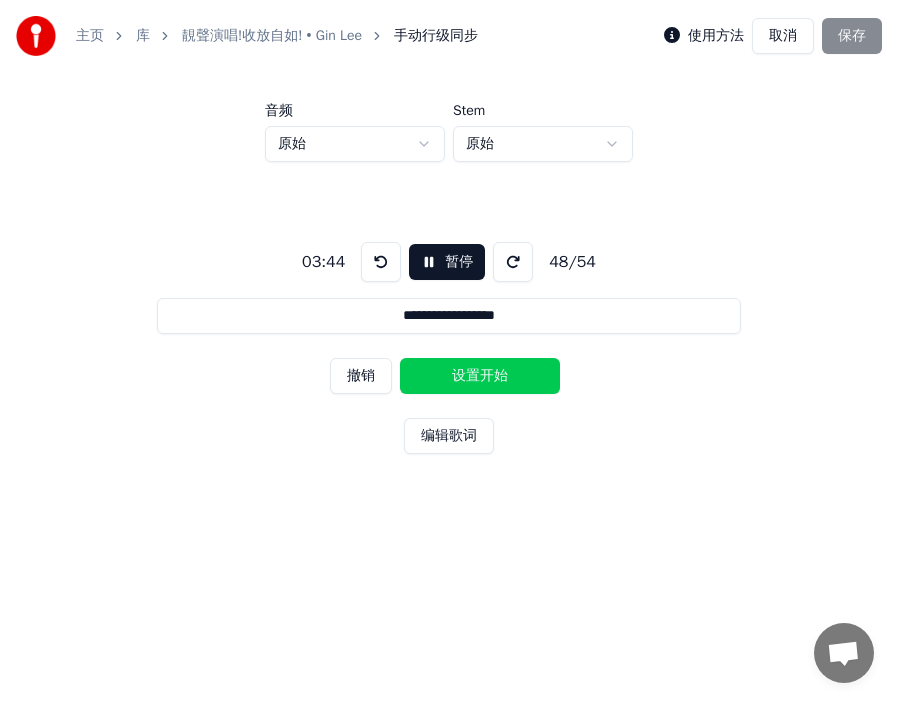 click on "设置开始" at bounding box center (480, 376) 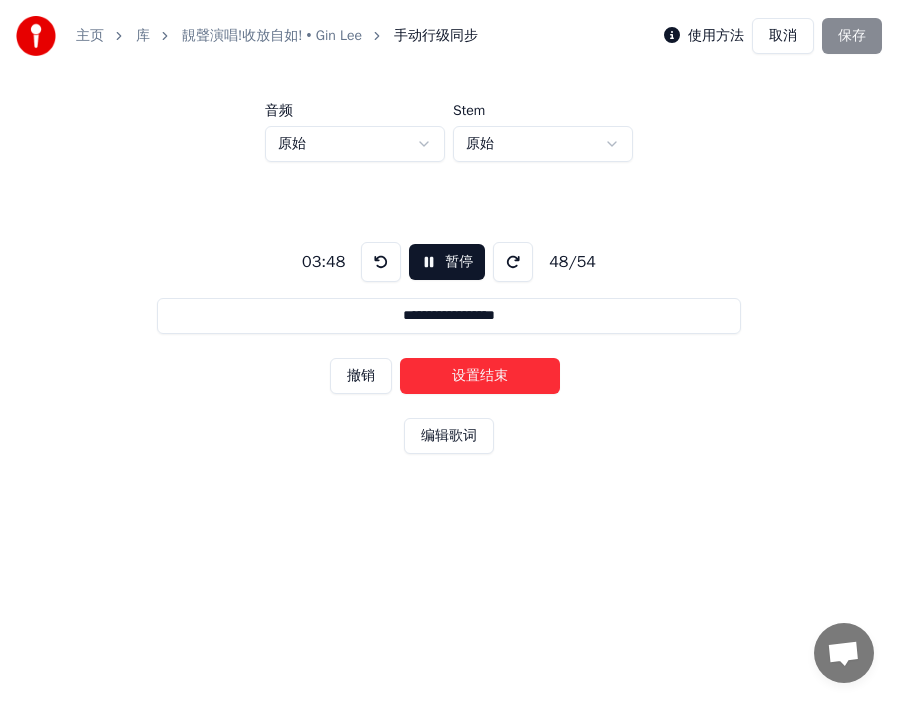 click on "设置结束" at bounding box center [480, 376] 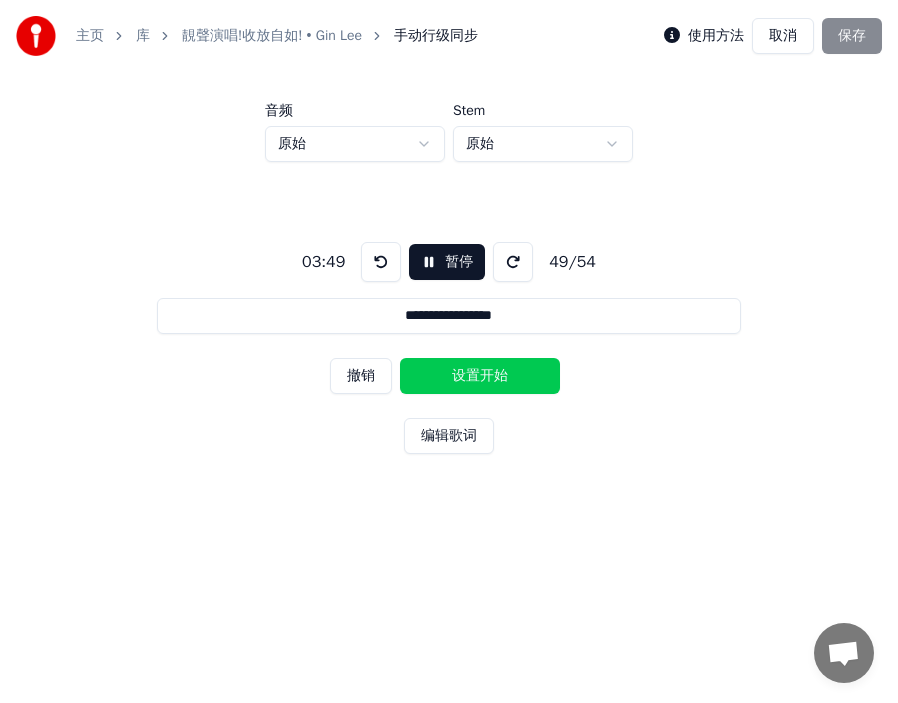 click on "设置开始" at bounding box center [480, 376] 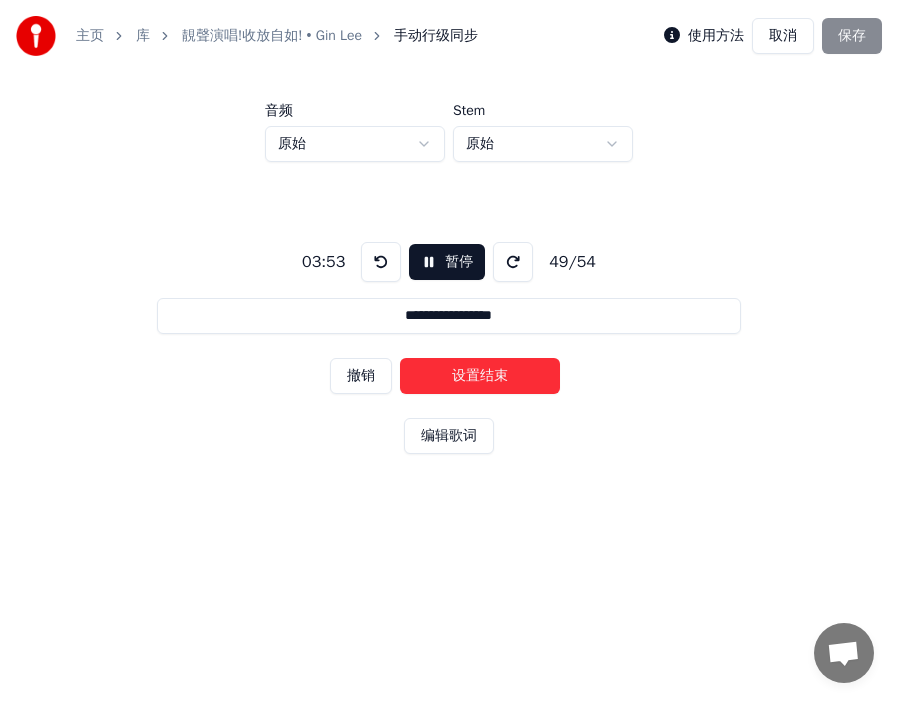 click on "设置结束" at bounding box center (480, 376) 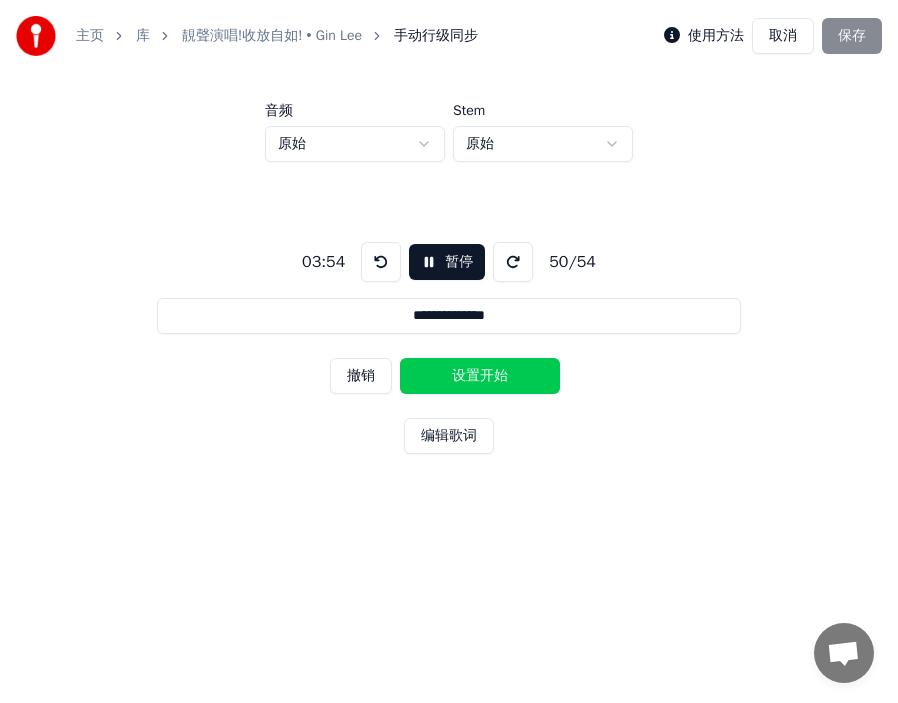 click on "设置开始" at bounding box center [480, 376] 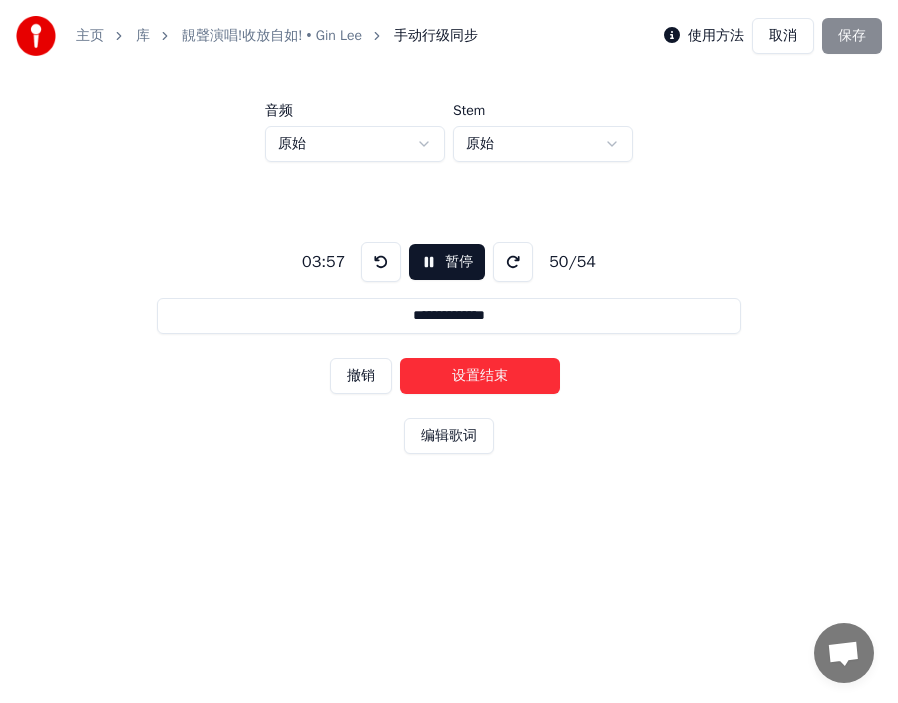 click on "设置结束" at bounding box center (480, 376) 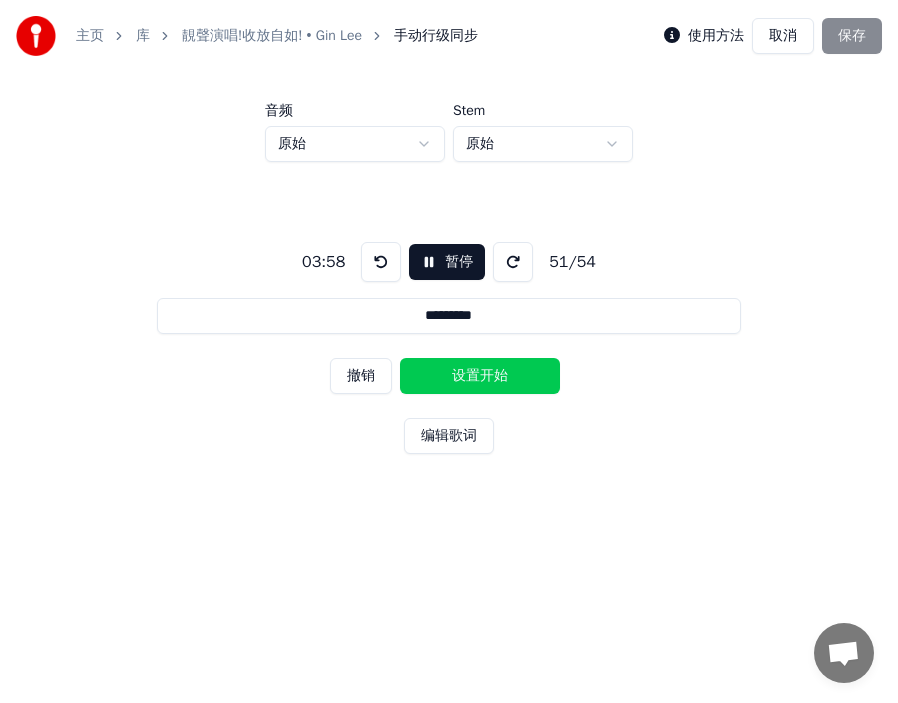 click on "设置开始" at bounding box center [480, 376] 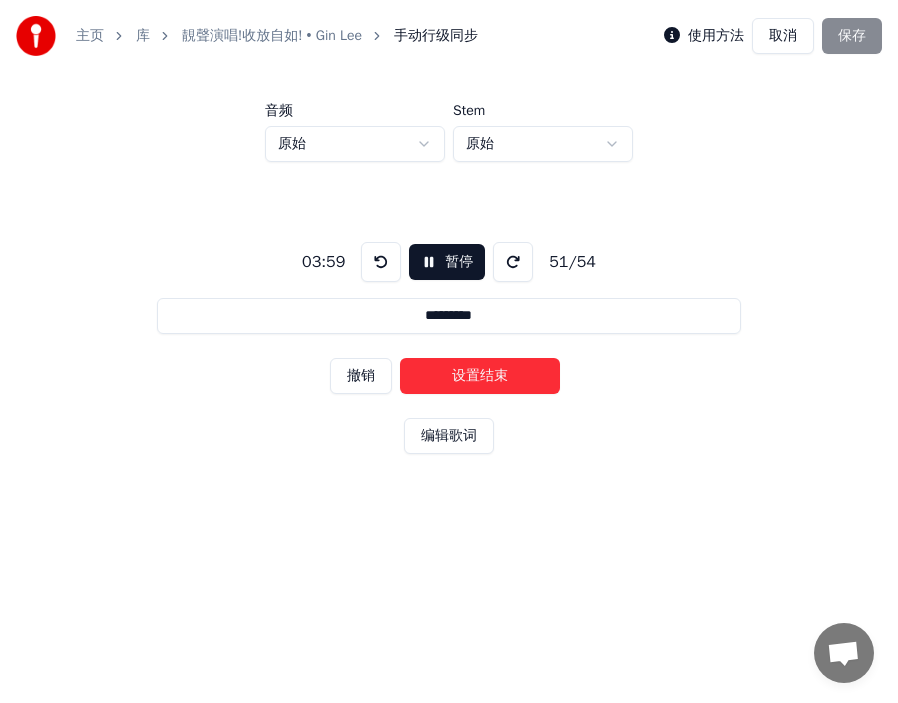 click on "设置结束" at bounding box center (480, 376) 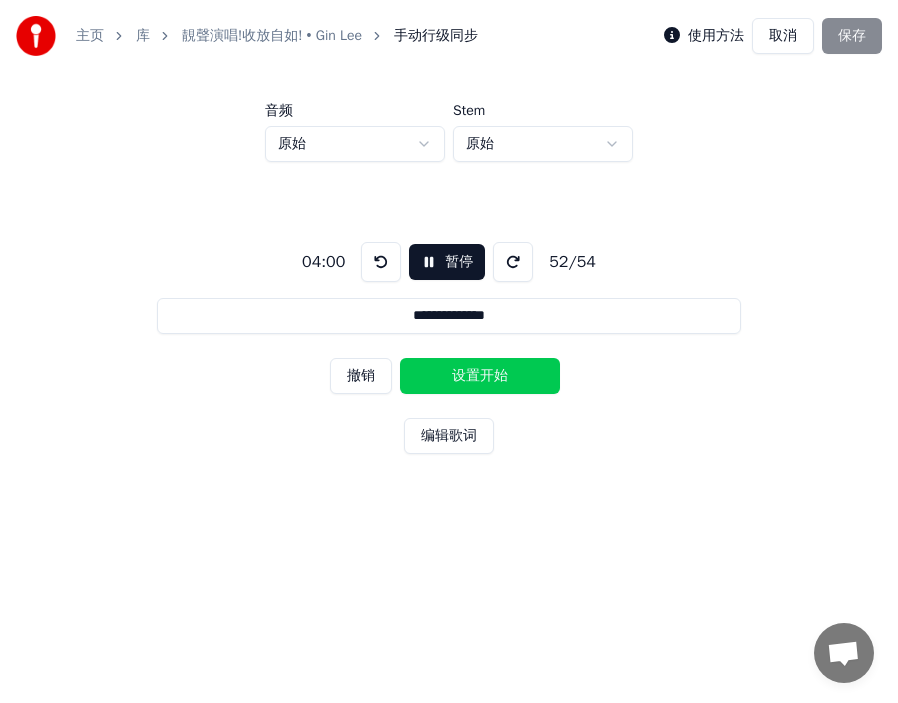 click on "设置开始" at bounding box center (480, 376) 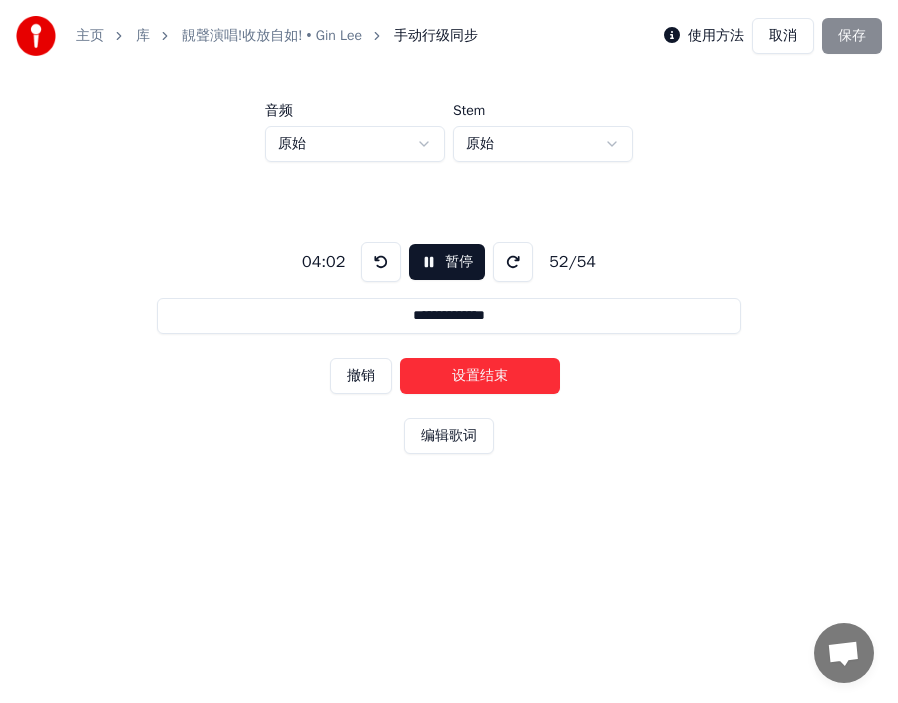 click on "设置结束" at bounding box center [480, 376] 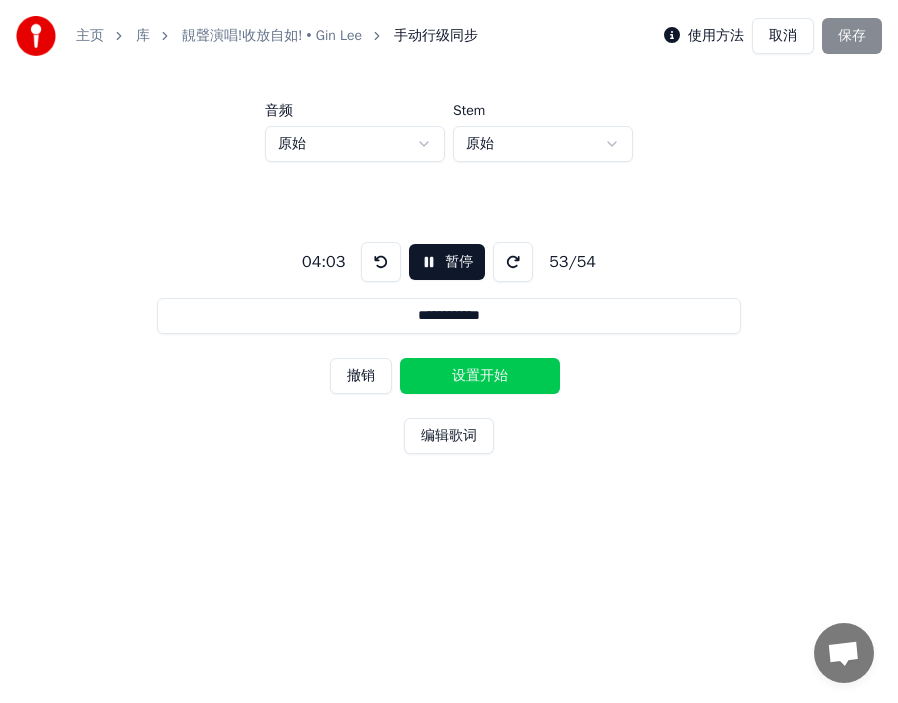 click on "设置开始" at bounding box center (480, 376) 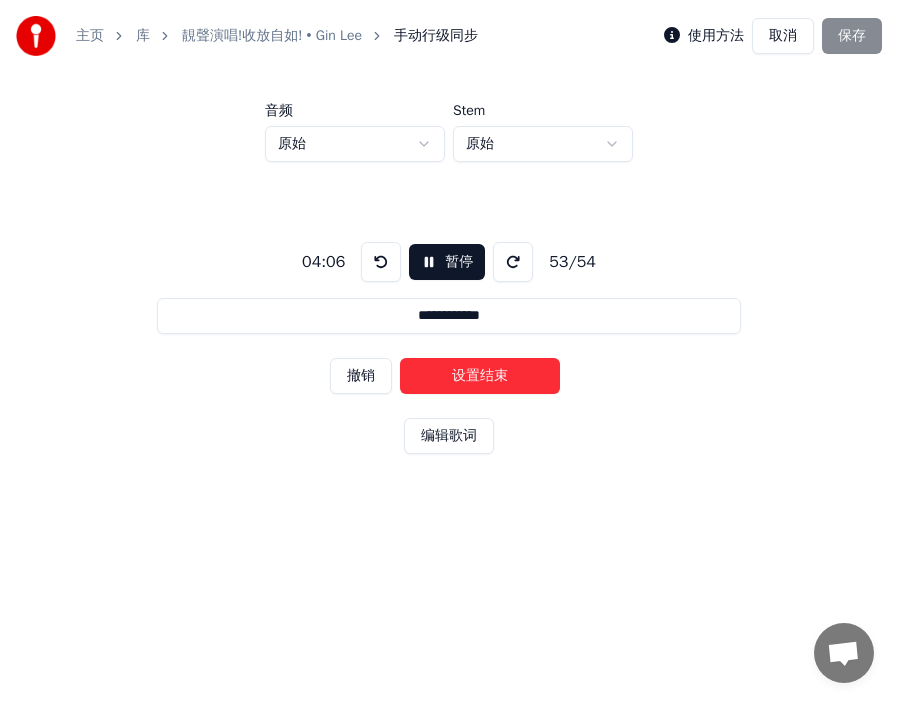 click on "设置结束" at bounding box center [480, 376] 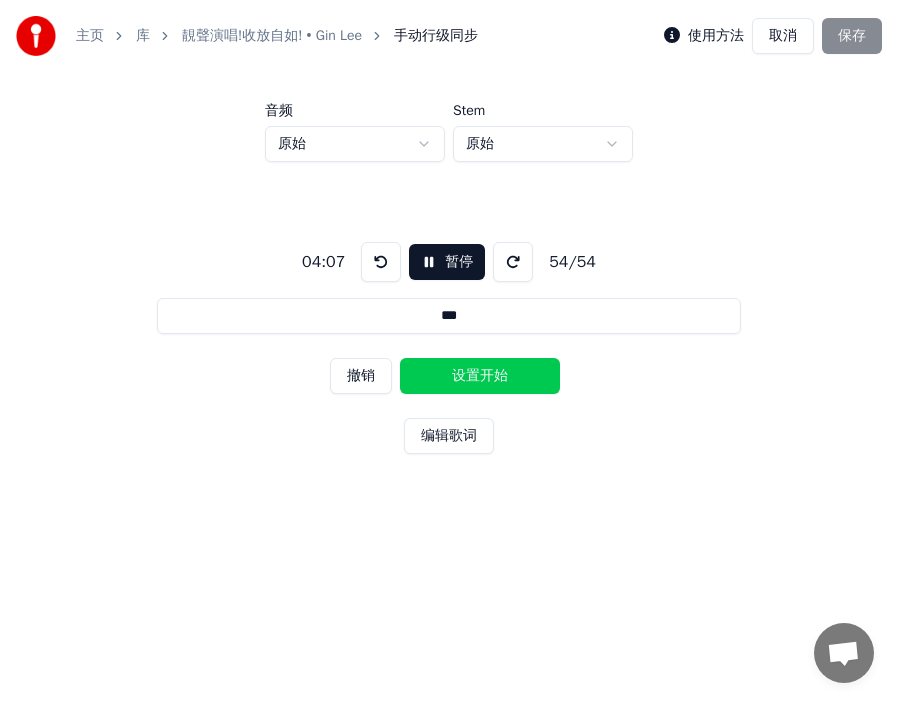 click on "设置开始" at bounding box center [480, 376] 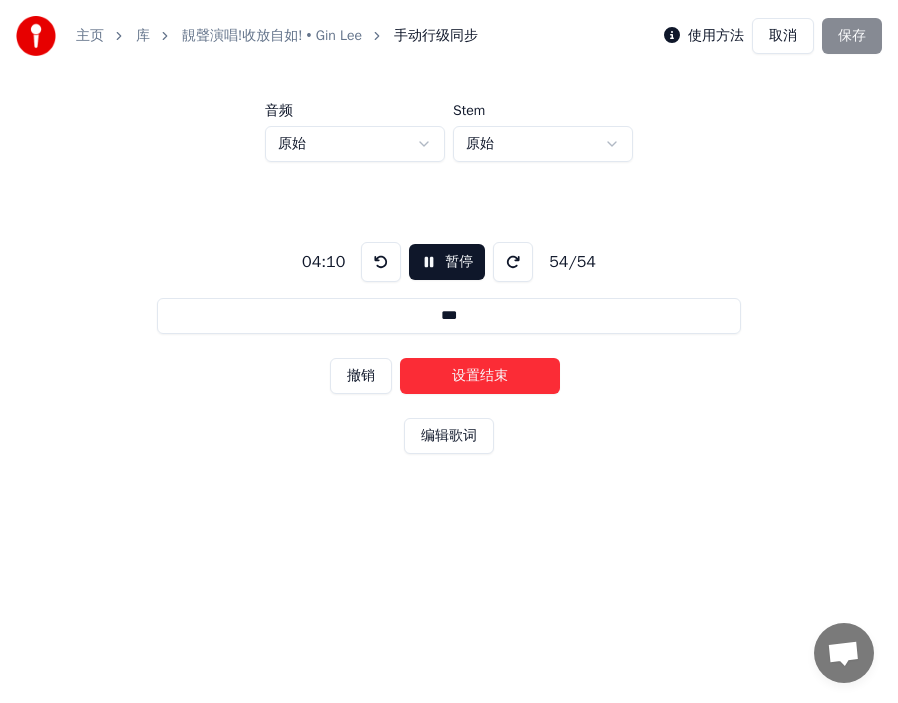 click on "设置结束" at bounding box center (480, 376) 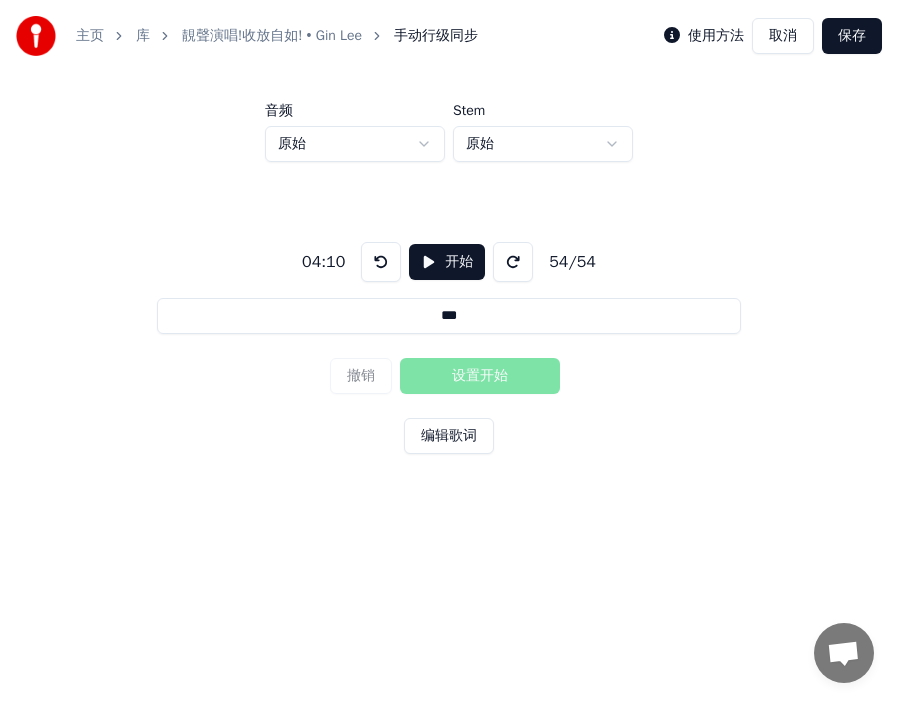 click on "保存" at bounding box center (852, 36) 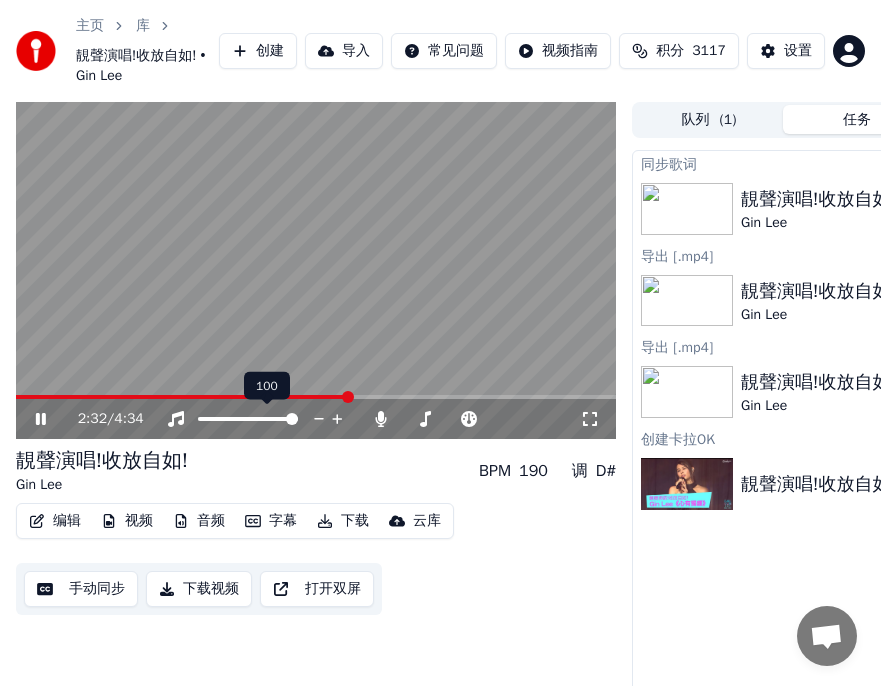 click at bounding box center (348, 397) 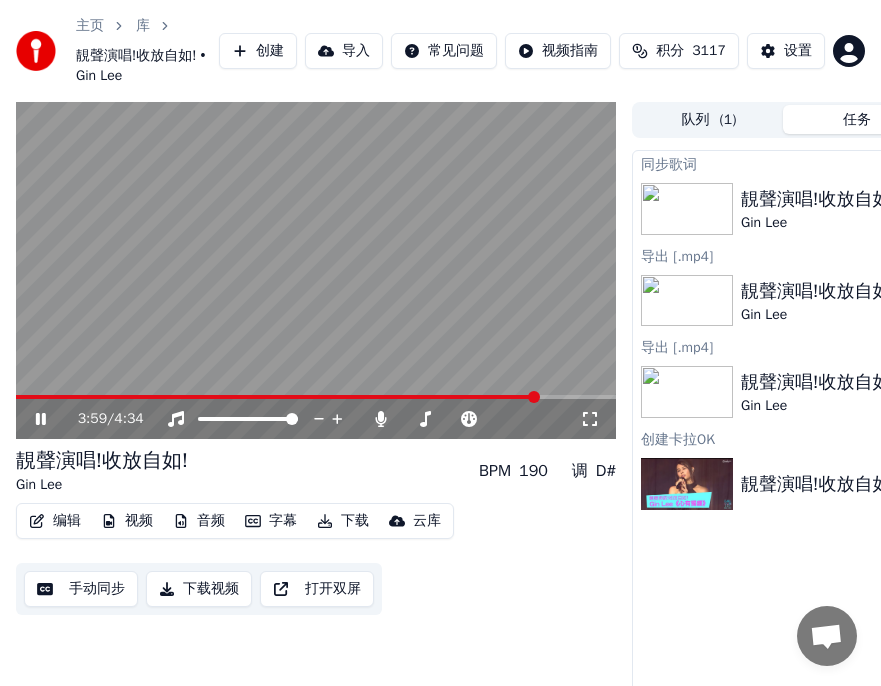 click at bounding box center (534, 397) 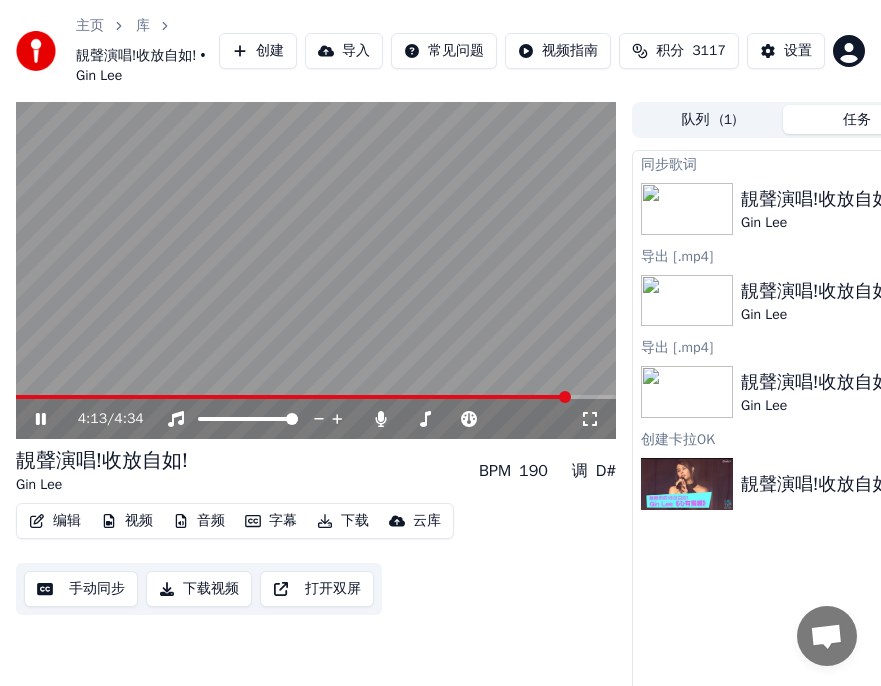 click on "下载" at bounding box center [343, 521] 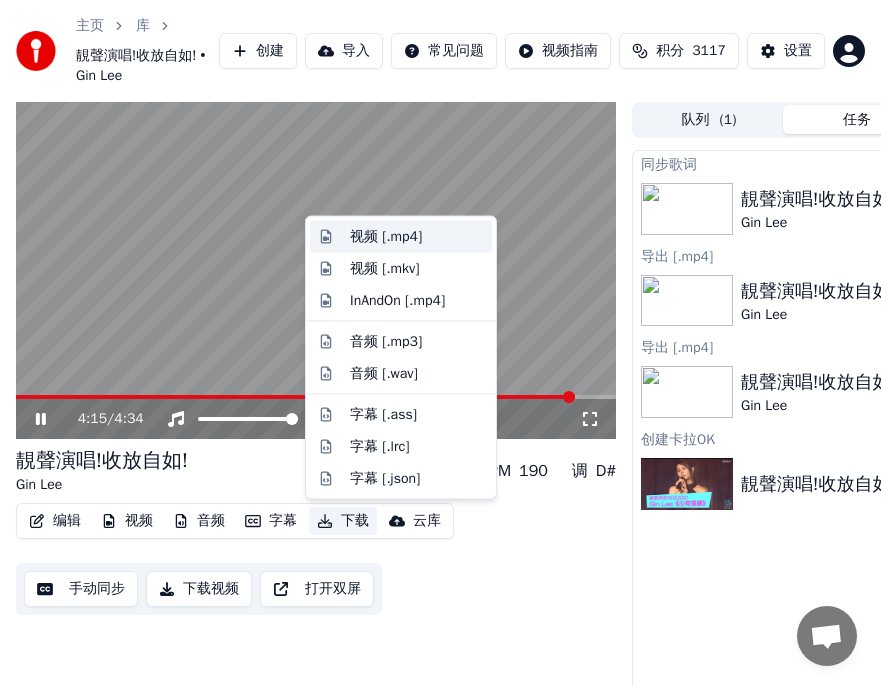click on "视频 [.mp4]" at bounding box center (386, 237) 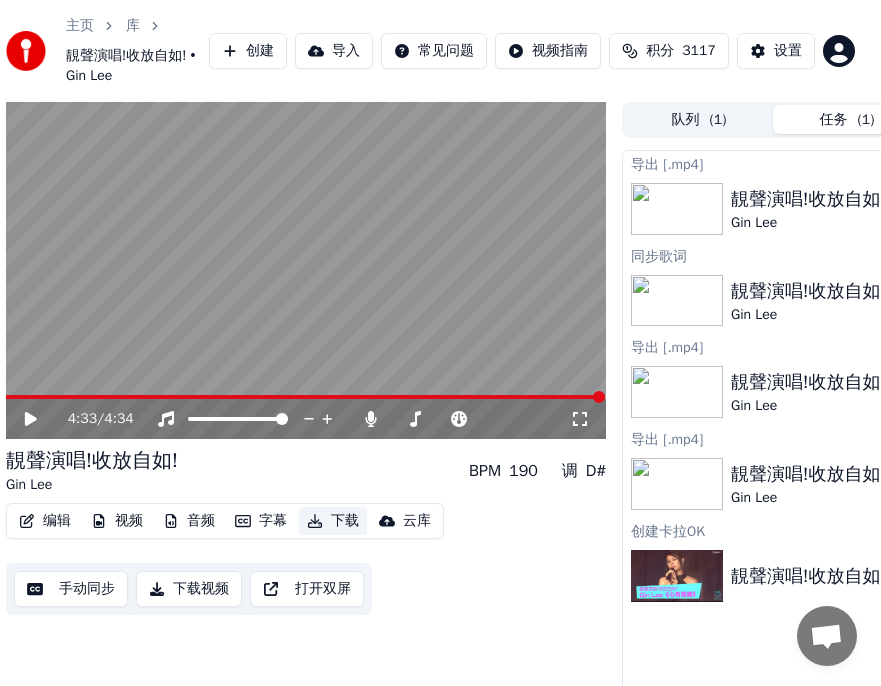 scroll, scrollTop: 0, scrollLeft: 0, axis: both 